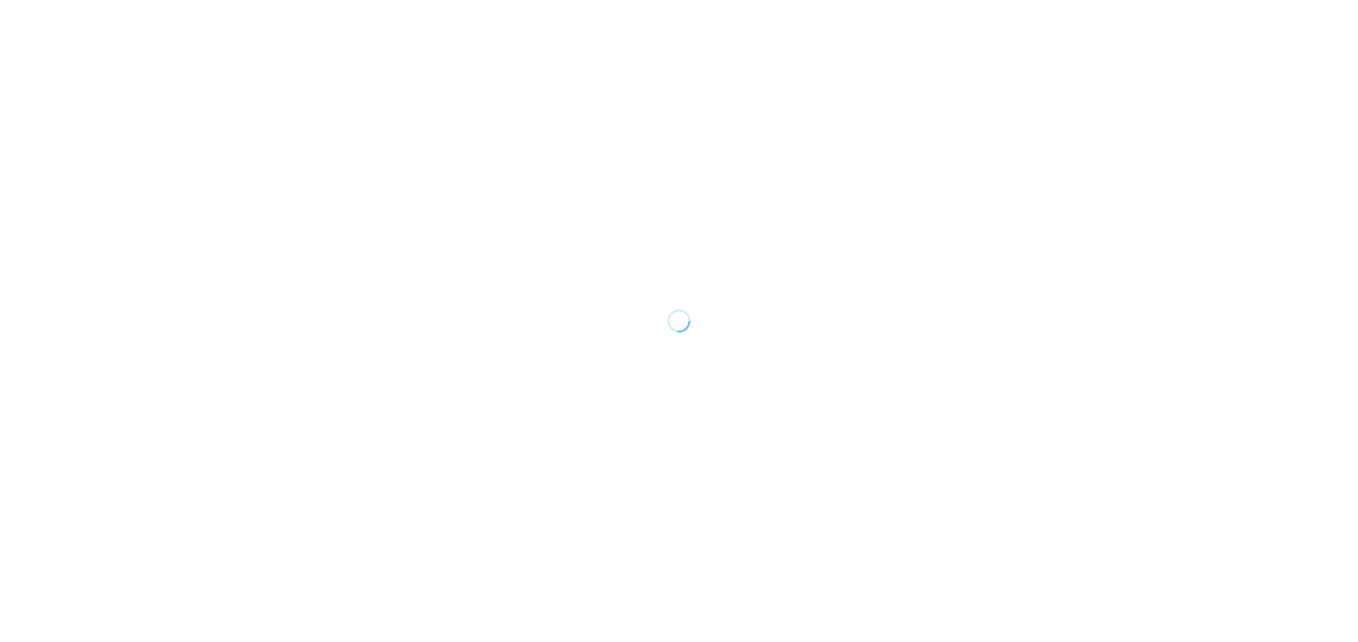 scroll, scrollTop: 0, scrollLeft: 0, axis: both 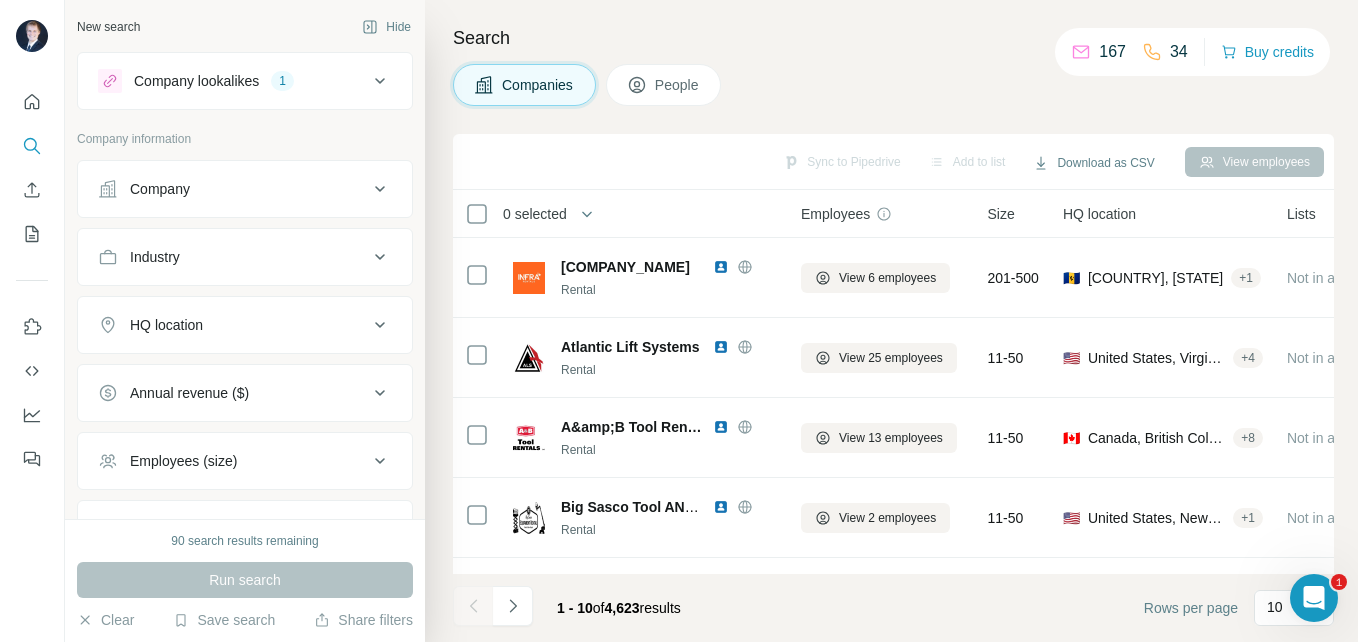 click on "HQ location" at bounding box center (233, 325) 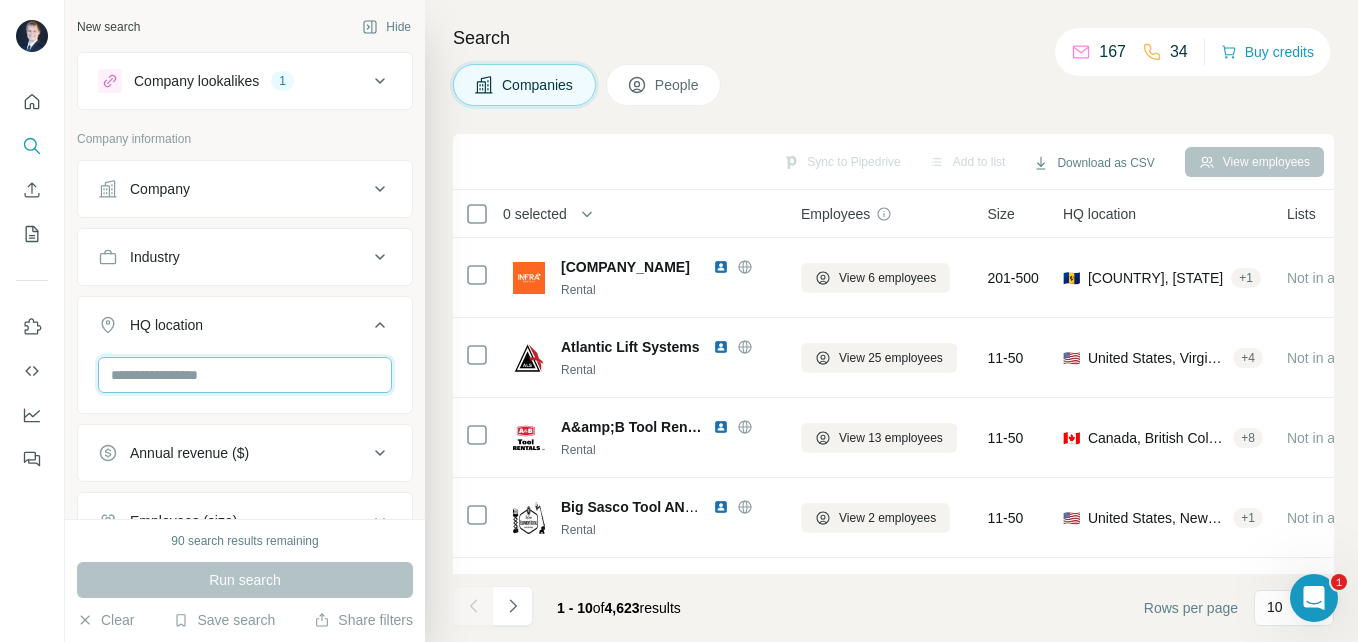 click at bounding box center [245, 375] 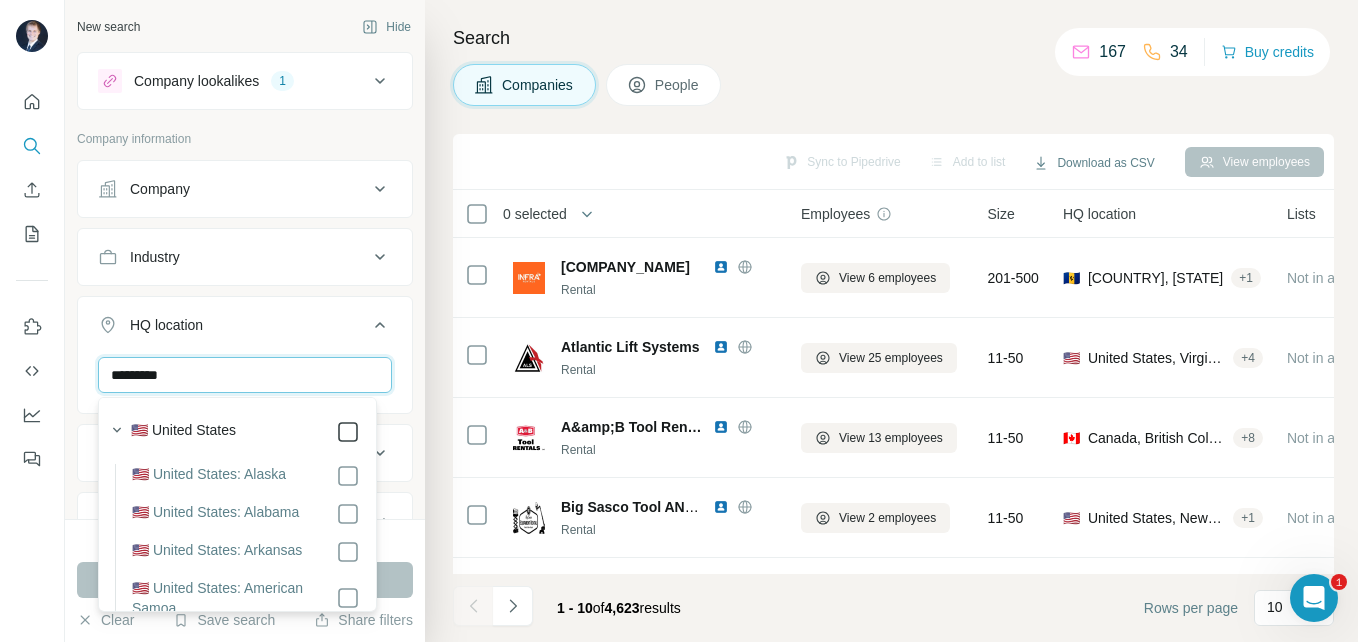 type on "*********" 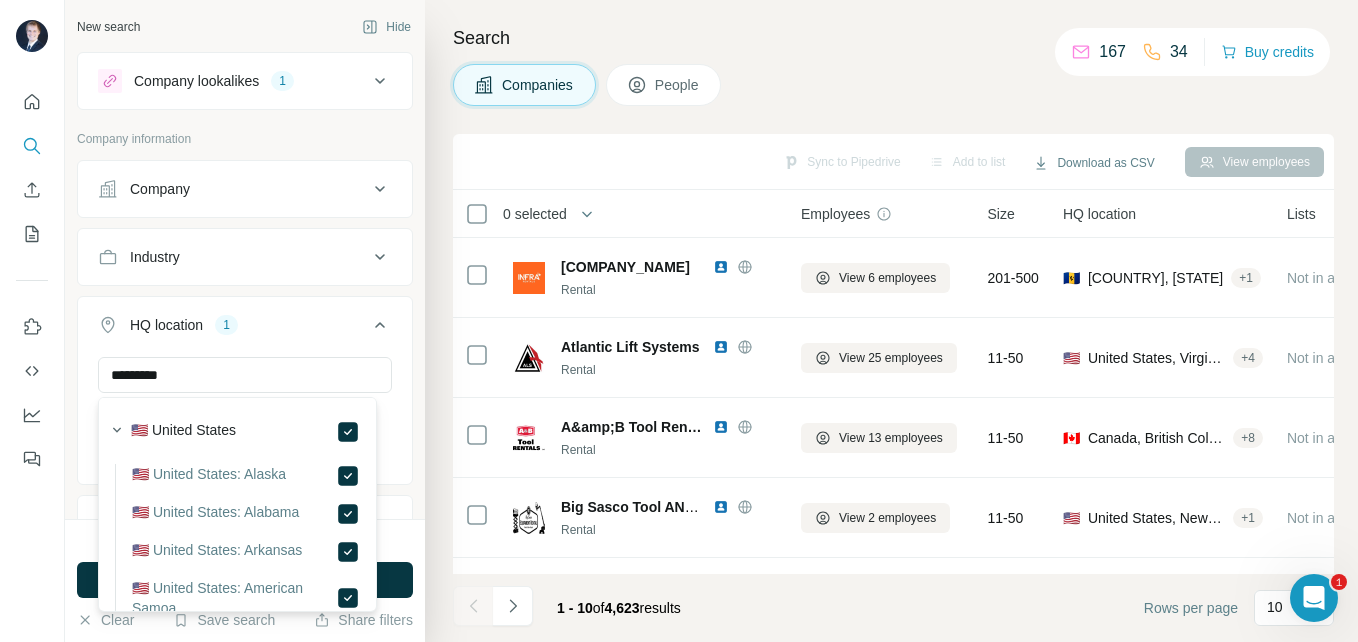 click on "View [NUMBER] employees 201-500 🇧🇧 [COUNTRY], [REGION] + 1 Not in a list $ 10-50M Google Tag Manager, cdnjs, IIS, Font Awesome, Google Analytics, jQuery, JSS, Windows Server, Cloudflare, reCAPTCHA, Animate.css, Google Font API, Google Hosted Libraries, Google Maps, Facebook Chat Plugin, YouTube Rental, Construction, Industrial, Manufacturing, Building Material, Machinery Manufacturing equipment rentals oistins barbados tool rentals bakers barbados construction rentals black bess contractor rental store barbados aerial equipment rentals air tool rentals compaction equipment rentals concrete equipment rentals earth moving equipment rentals garden and landscape rentals power tool rentals maintenance equipment rentals compaction equipment equipment rentals maintenance equipment equipment" at bounding box center [891, 321] 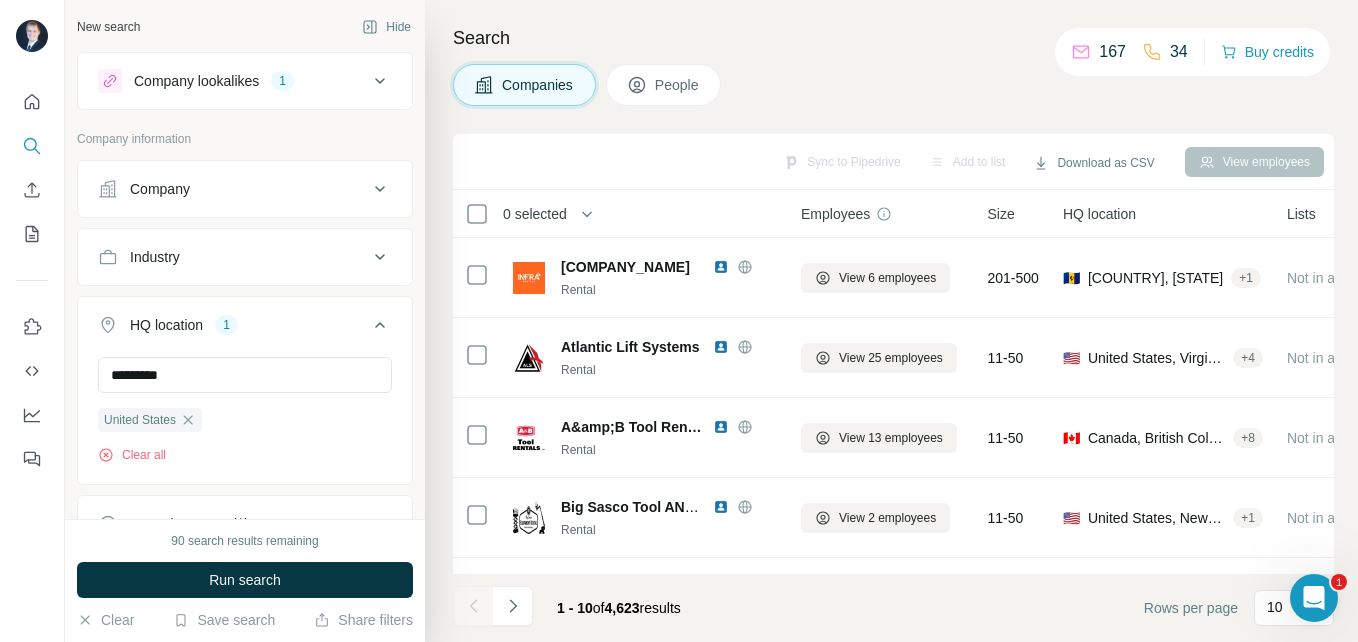 type 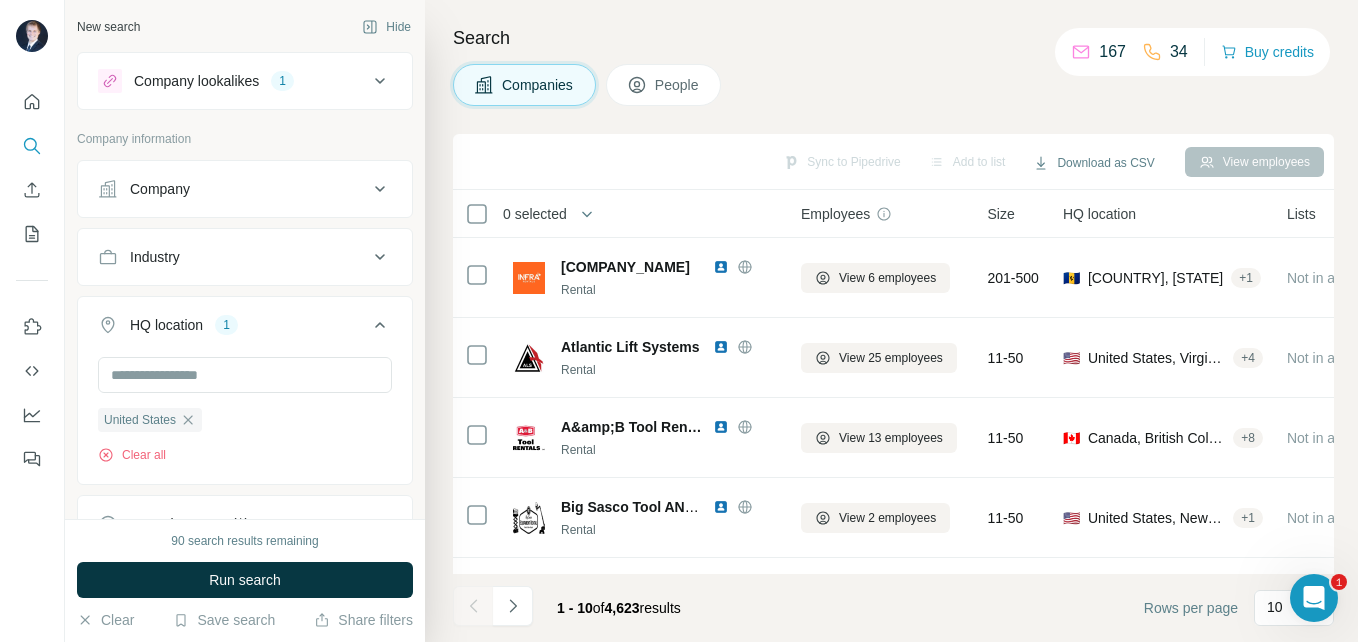 click 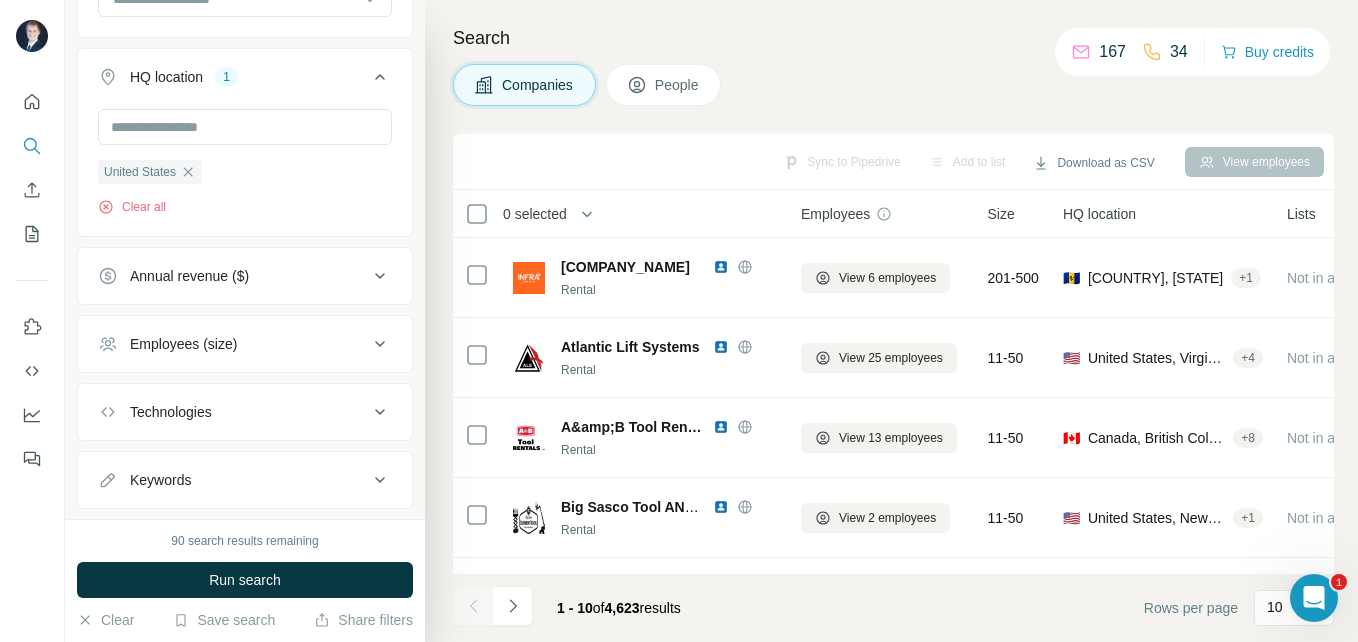 scroll, scrollTop: 355, scrollLeft: 0, axis: vertical 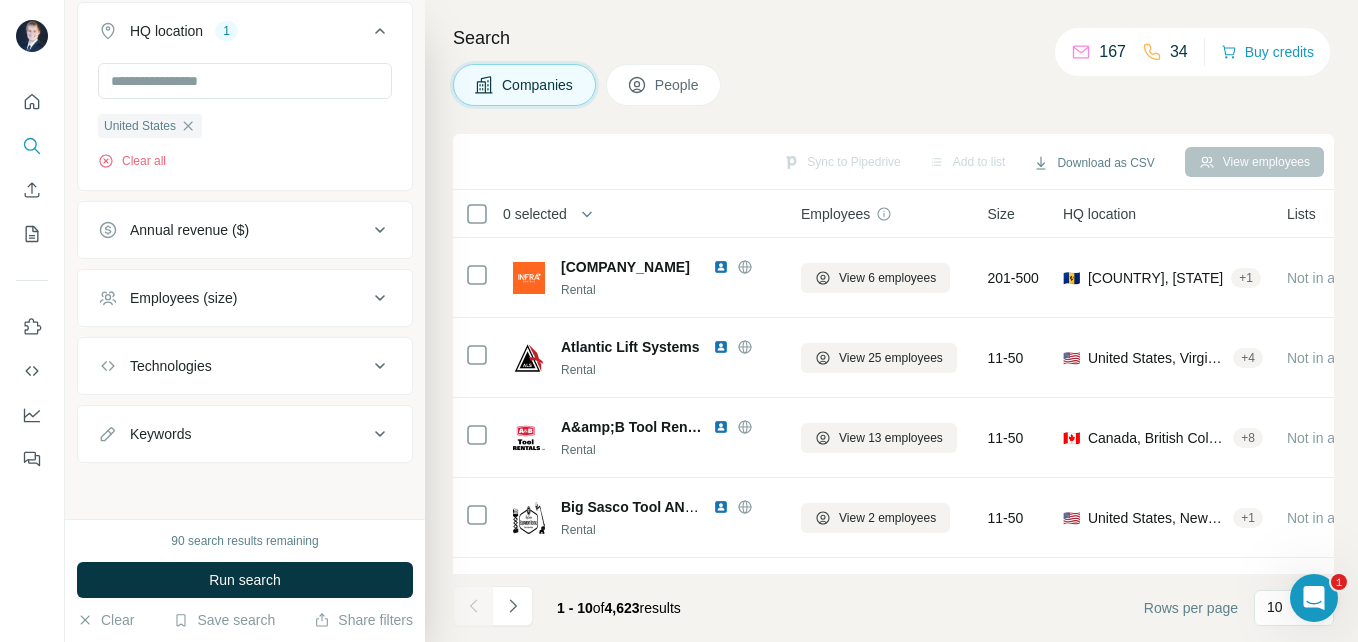 click on "Employees (size)" at bounding box center (233, 298) 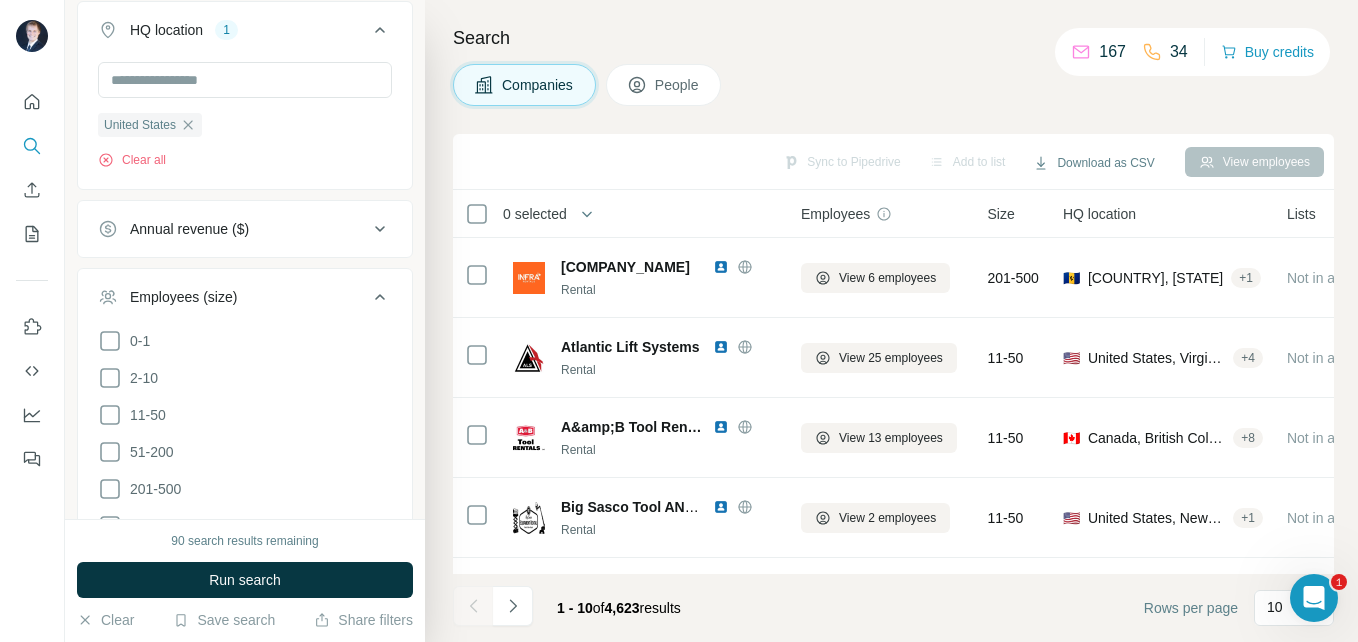 click 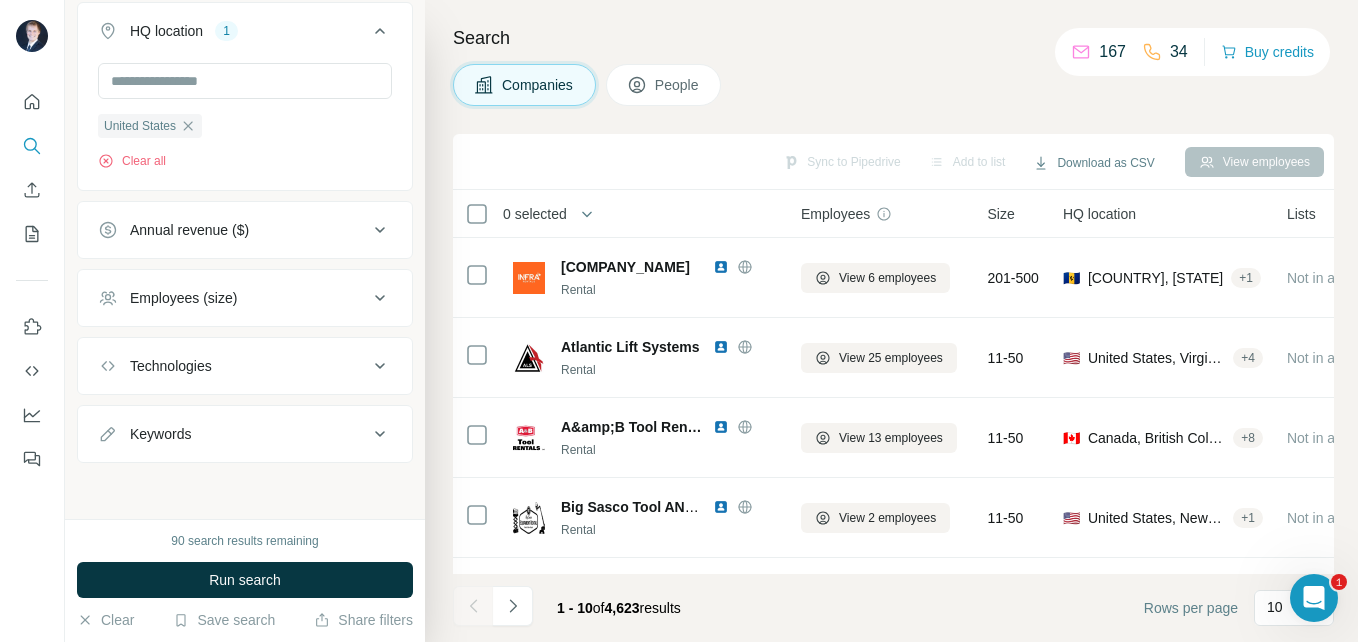 click 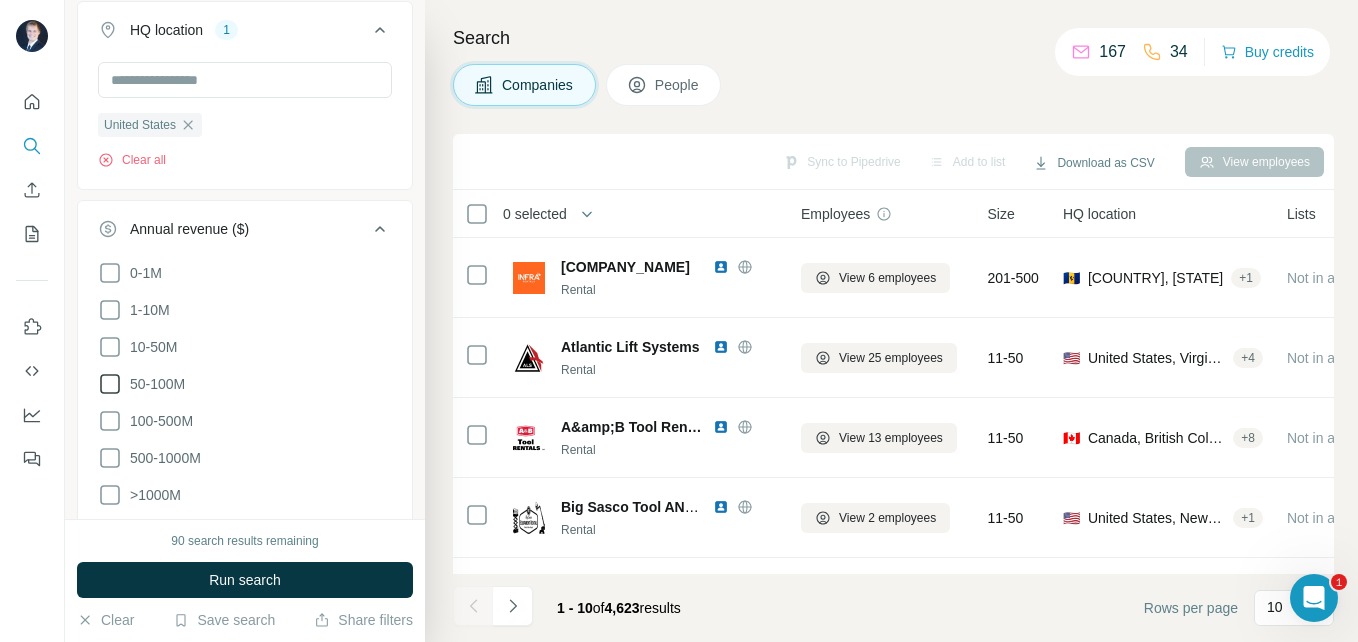 click 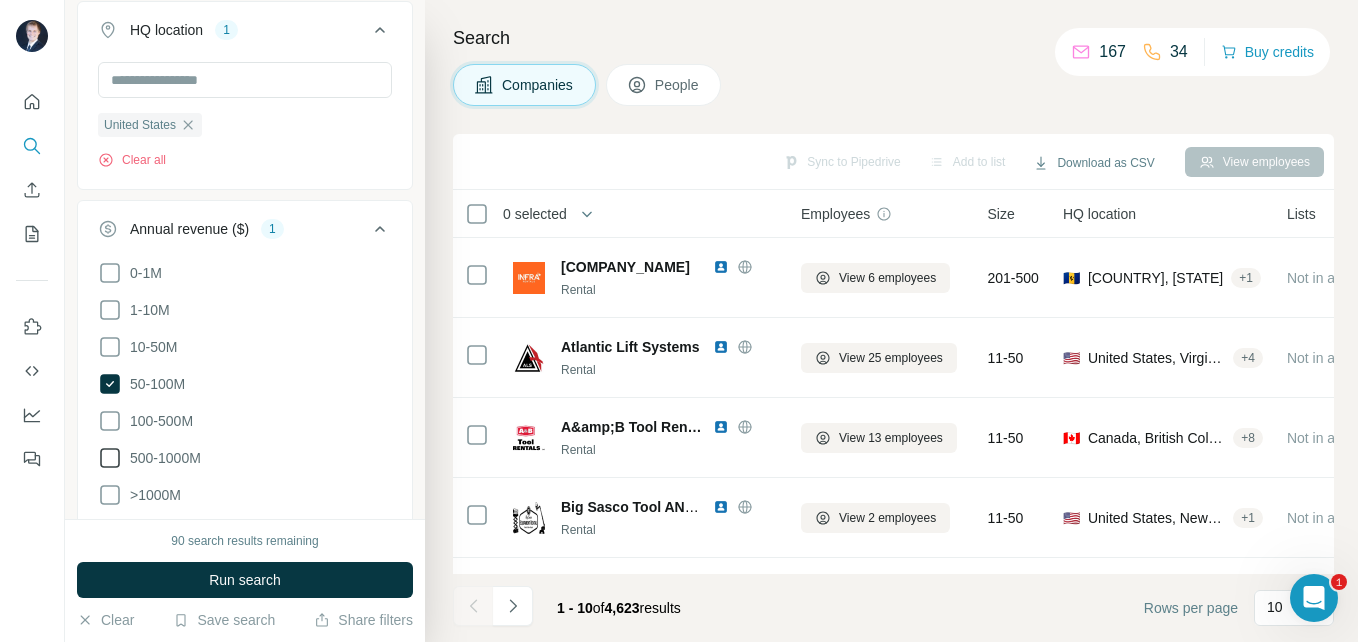 click 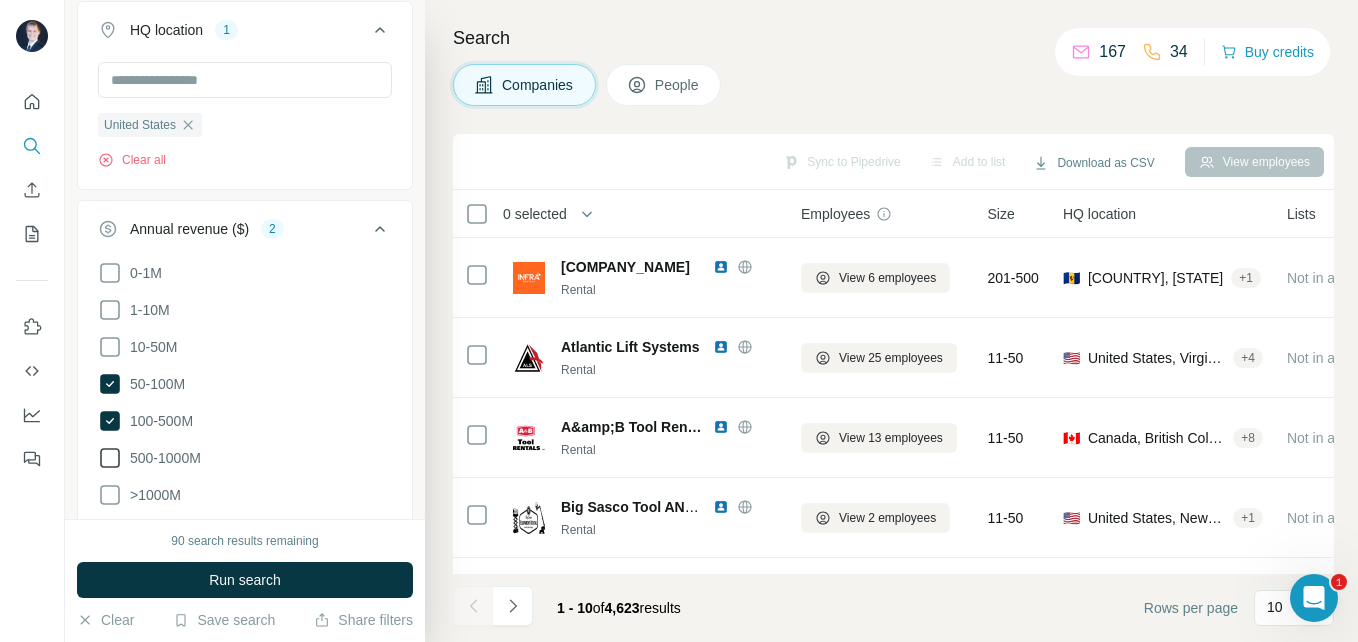 click 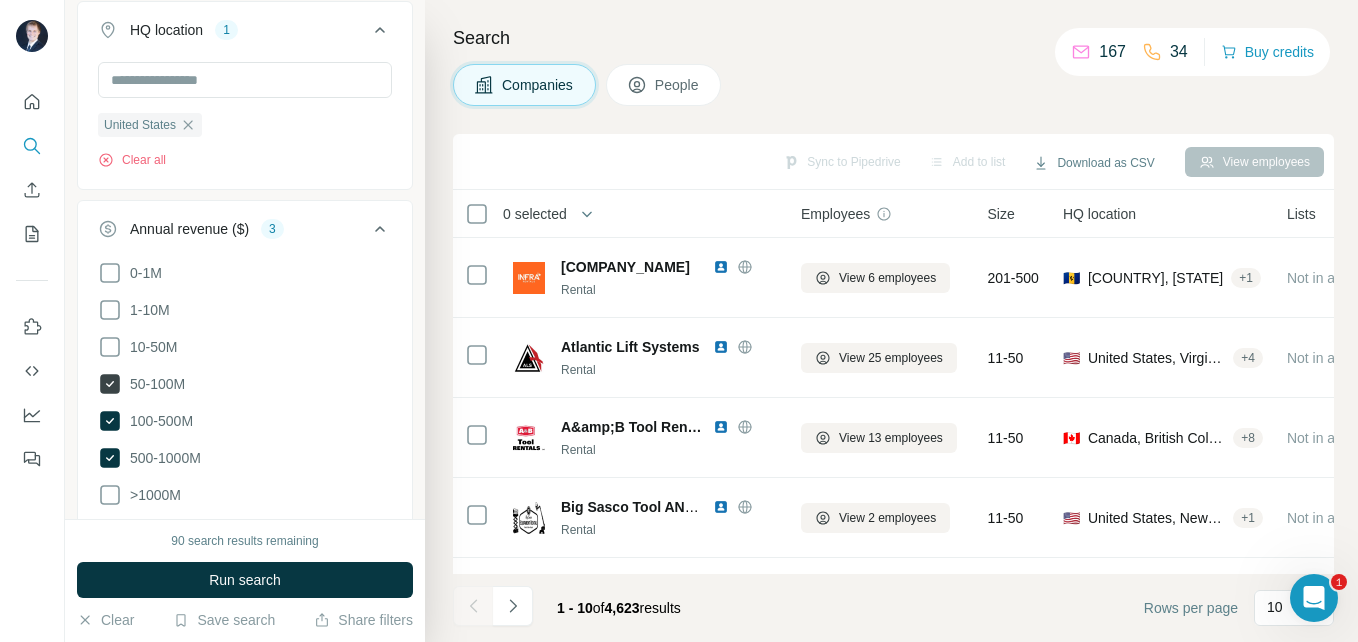 click 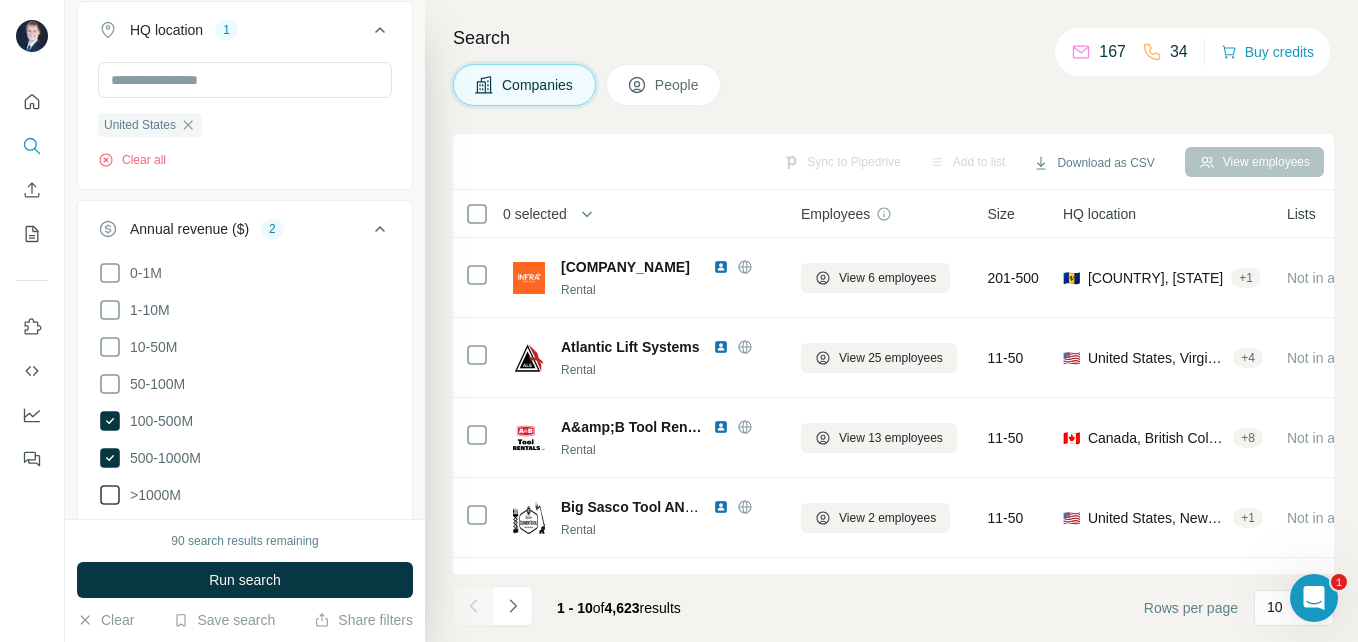click 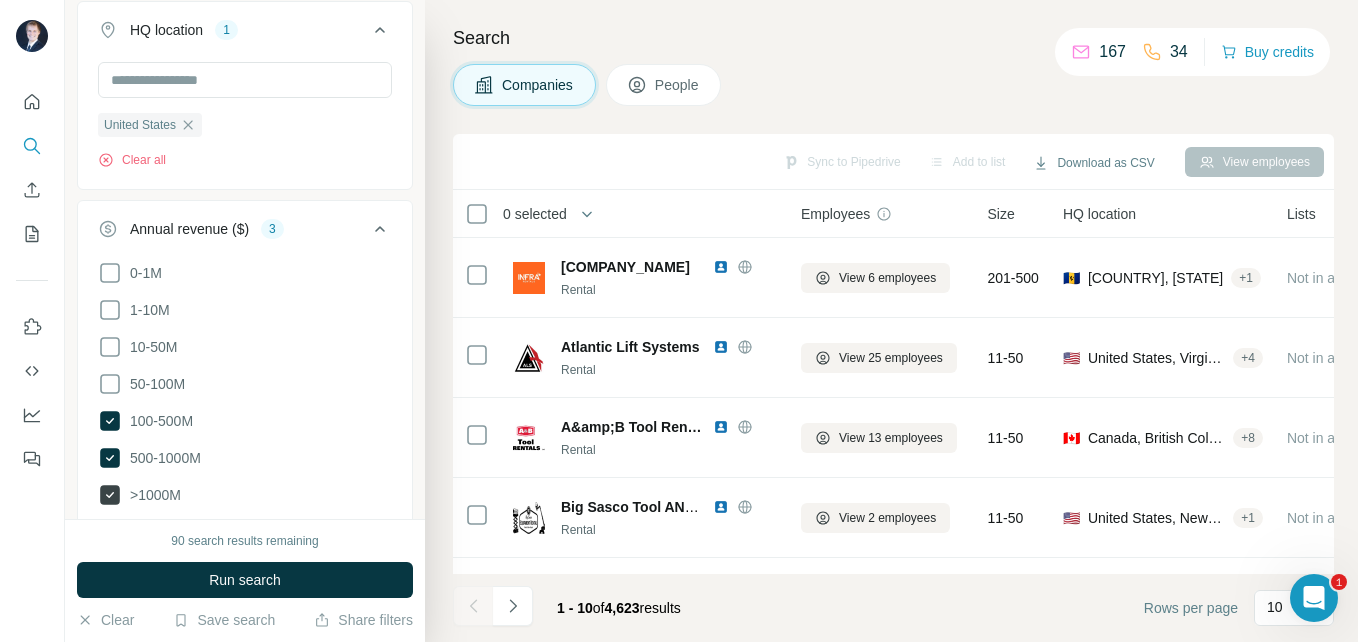 click 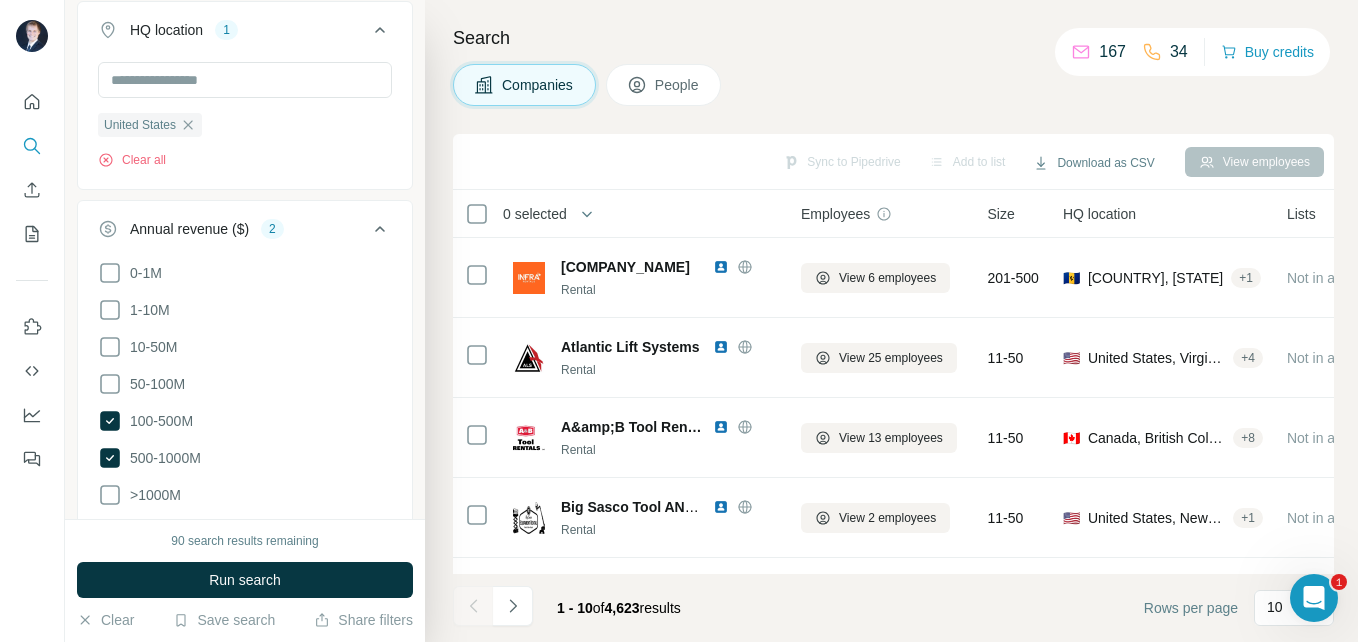 scroll, scrollTop: 497, scrollLeft: 0, axis: vertical 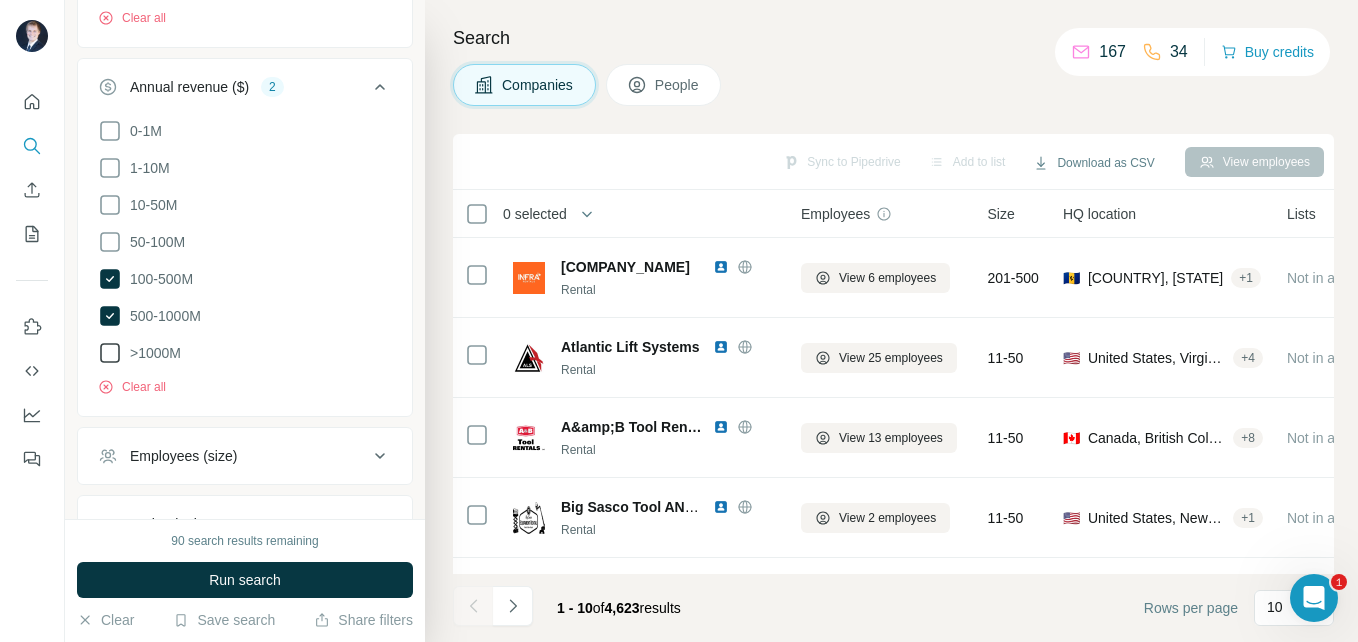 click 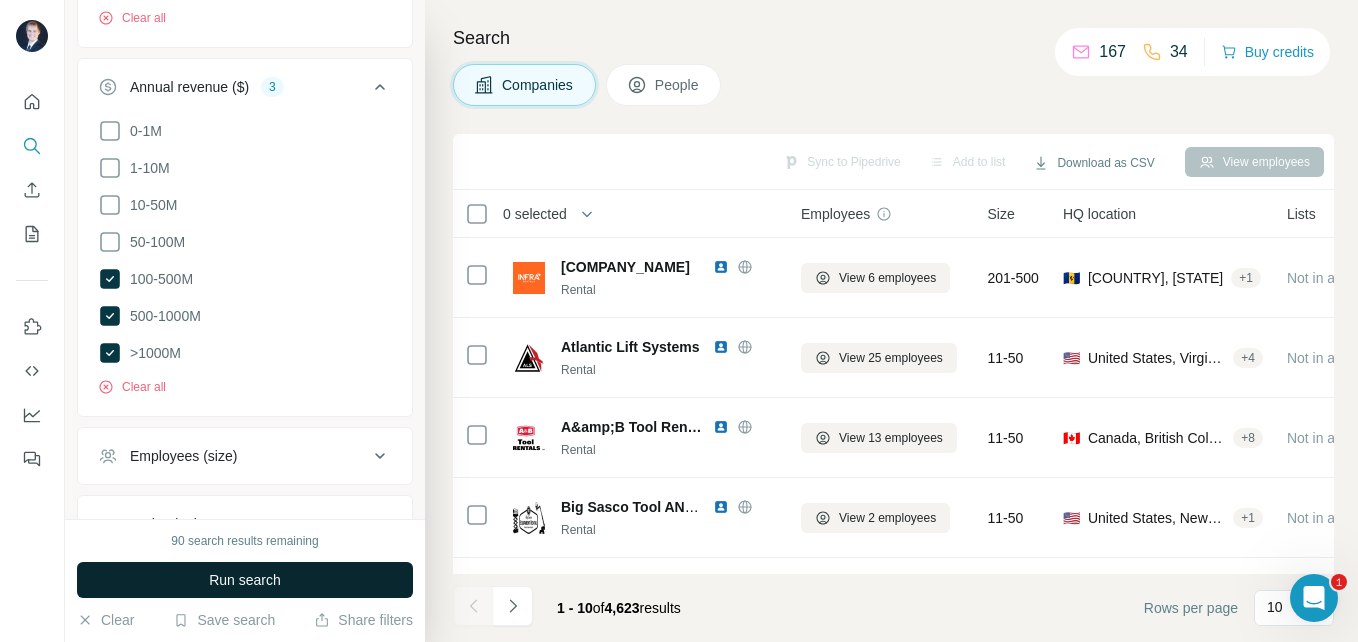click on "Run search" at bounding box center [245, 580] 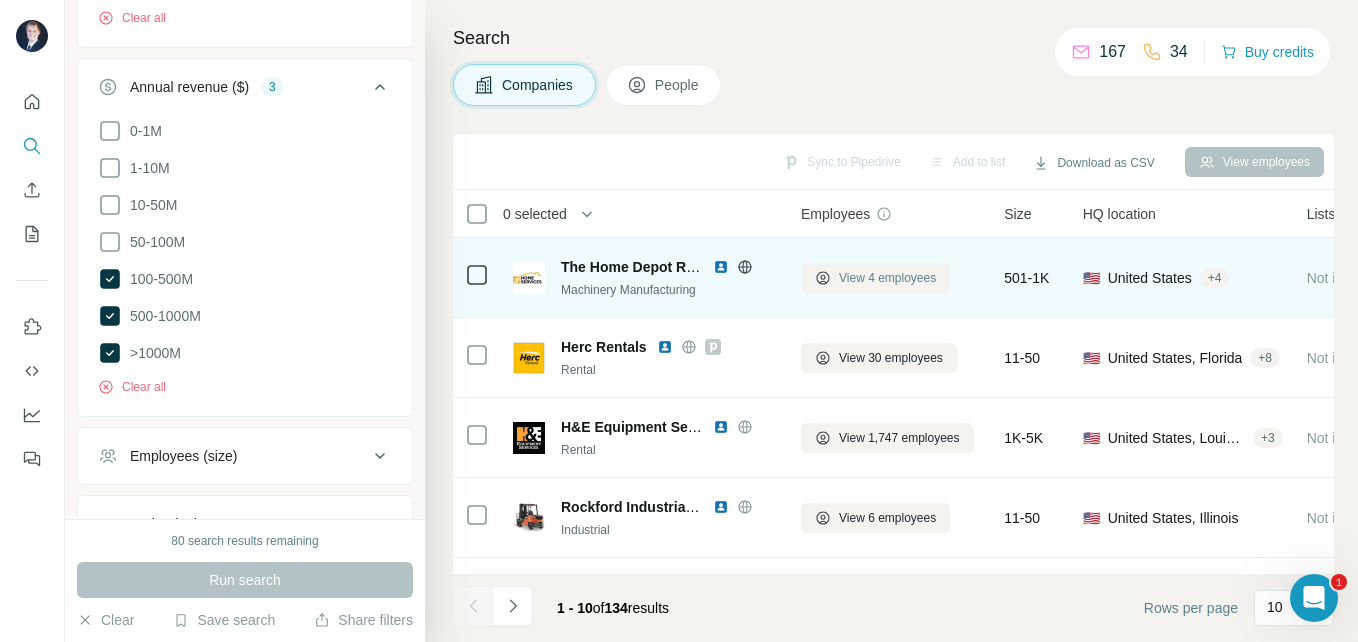 click on "View 4 employees" at bounding box center [887, 278] 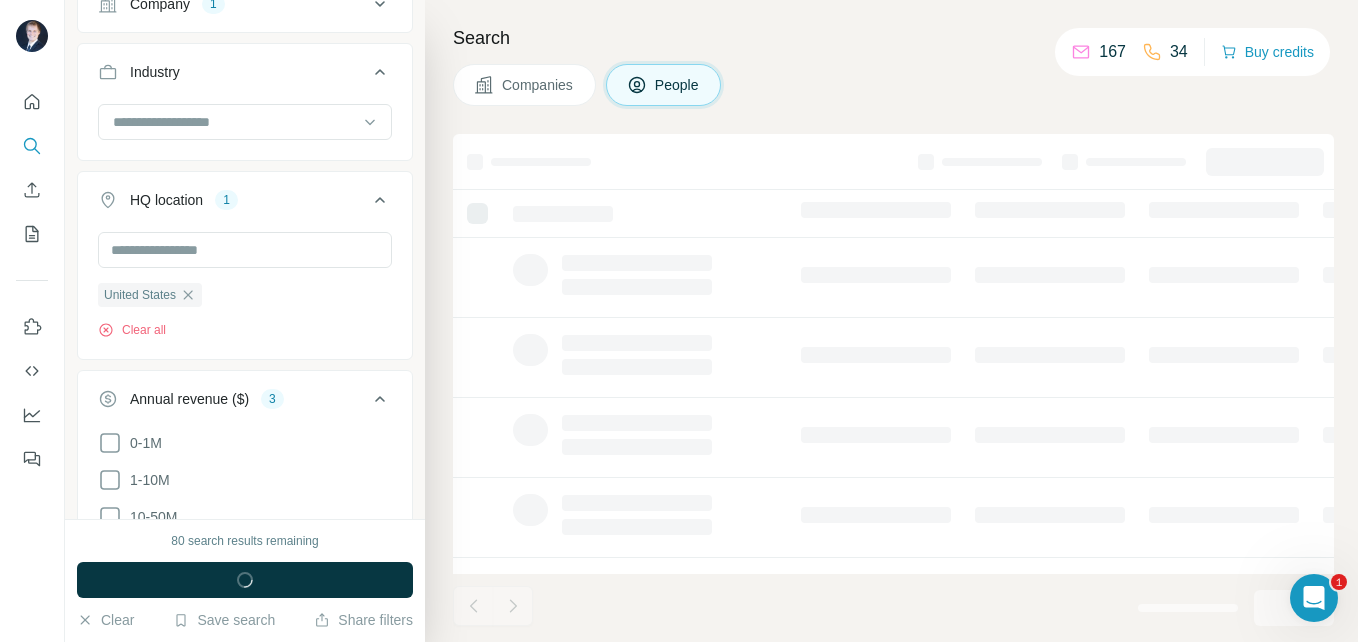 scroll, scrollTop: 809, scrollLeft: 0, axis: vertical 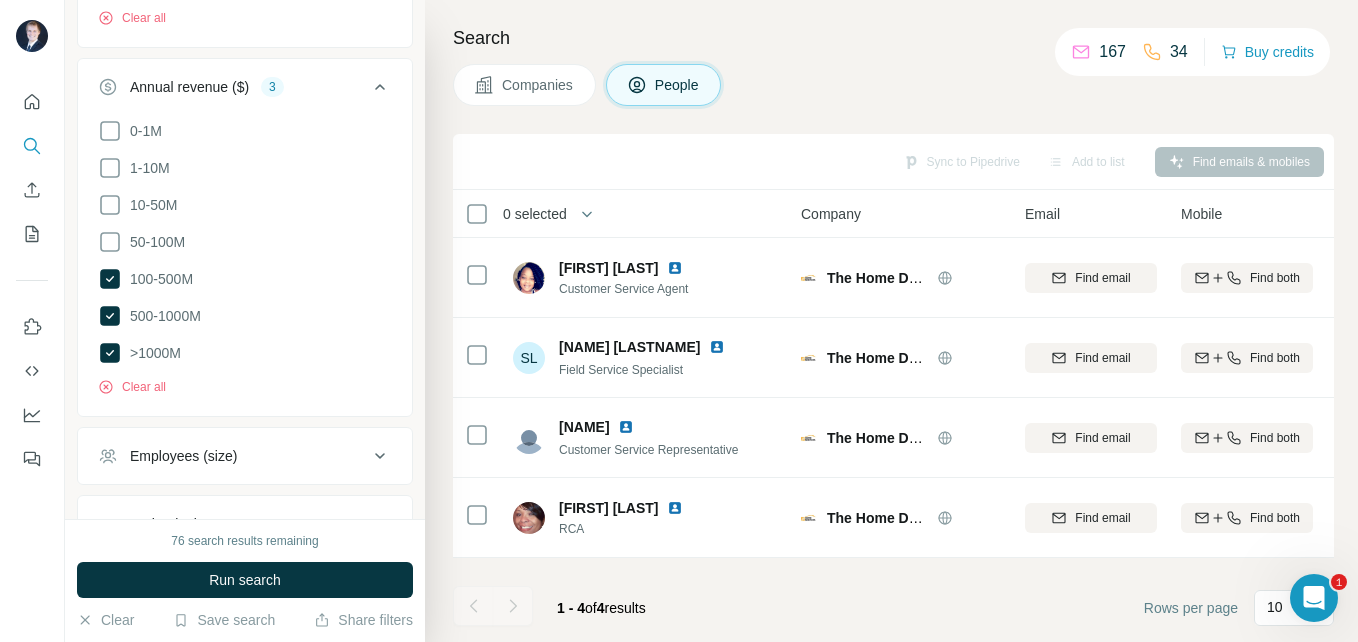 click on "Companies" at bounding box center (538, 85) 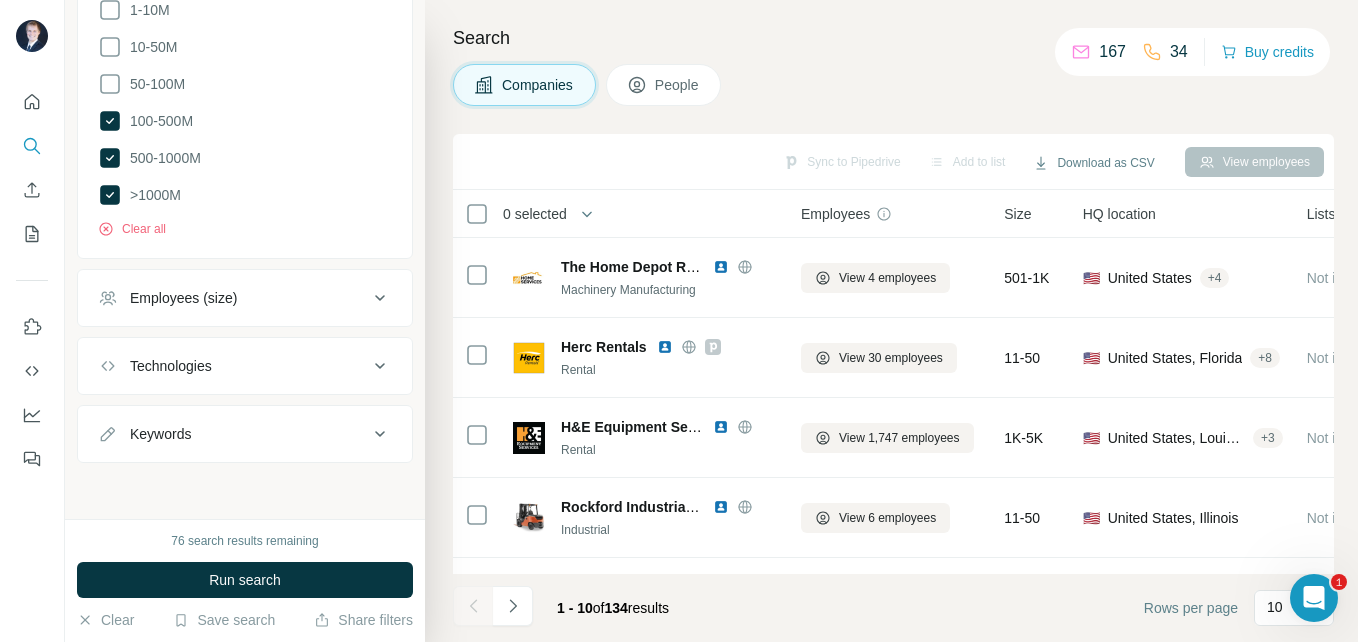 scroll, scrollTop: 497, scrollLeft: 0, axis: vertical 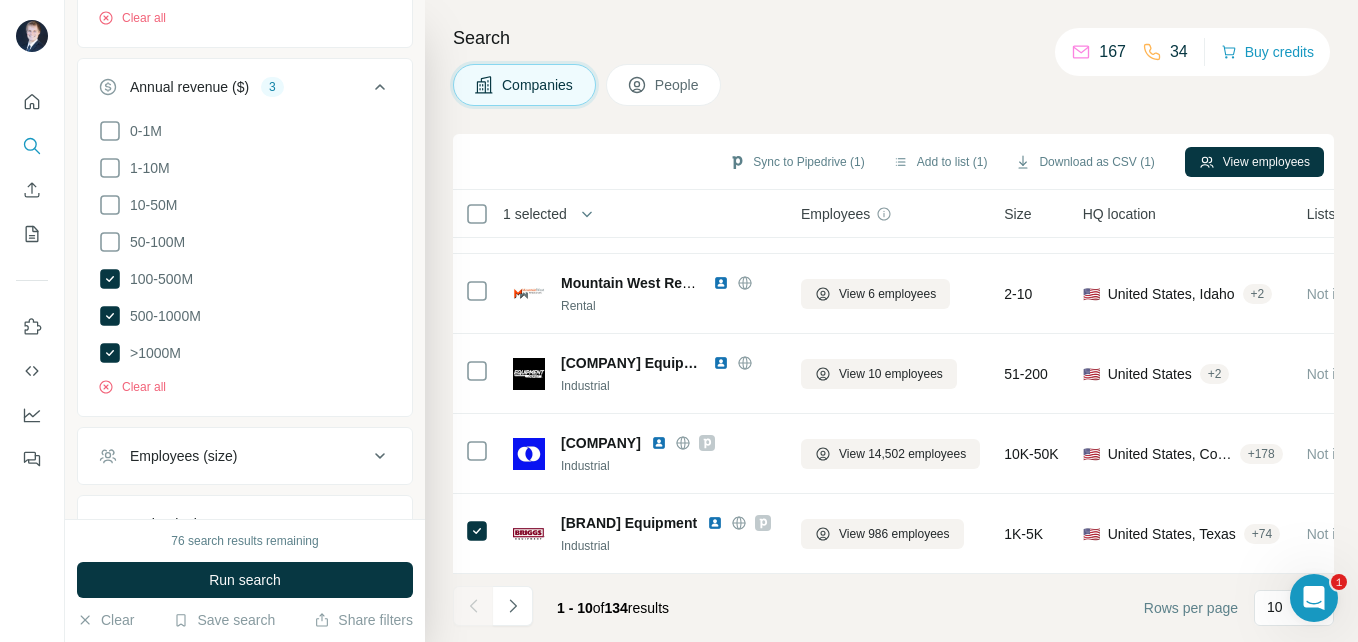 click on "Companies People" at bounding box center (893, 85) 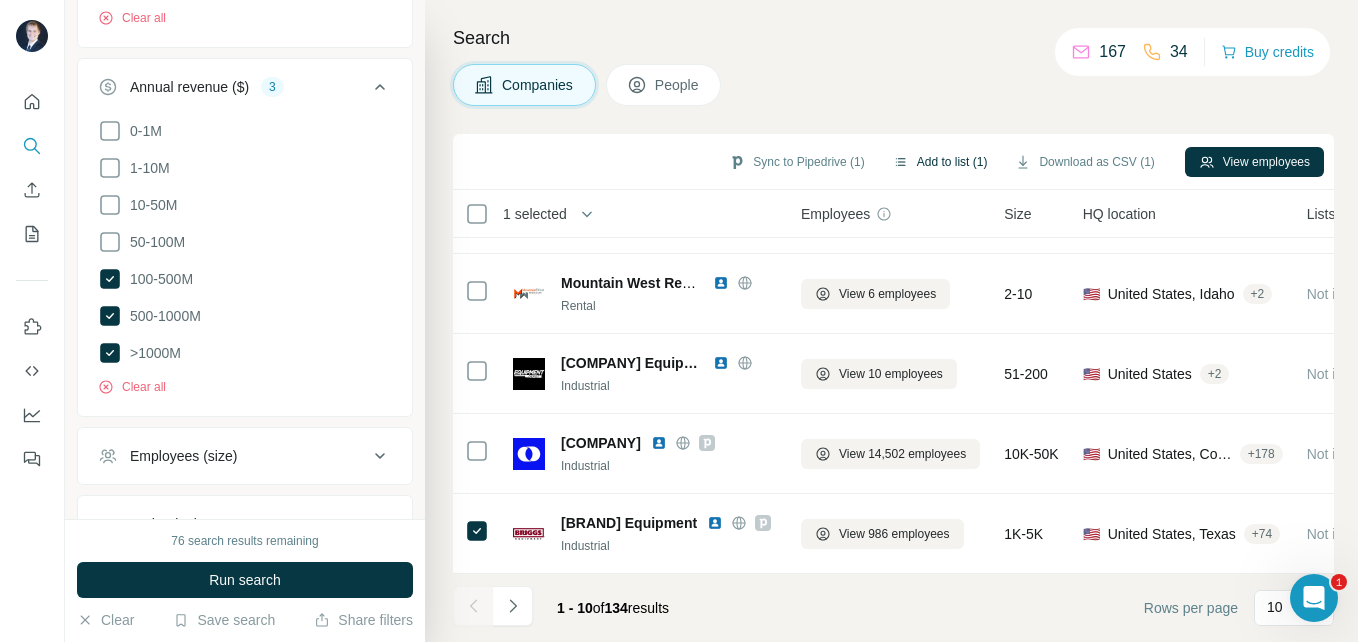 click on "Add to list (1)" at bounding box center (940, 162) 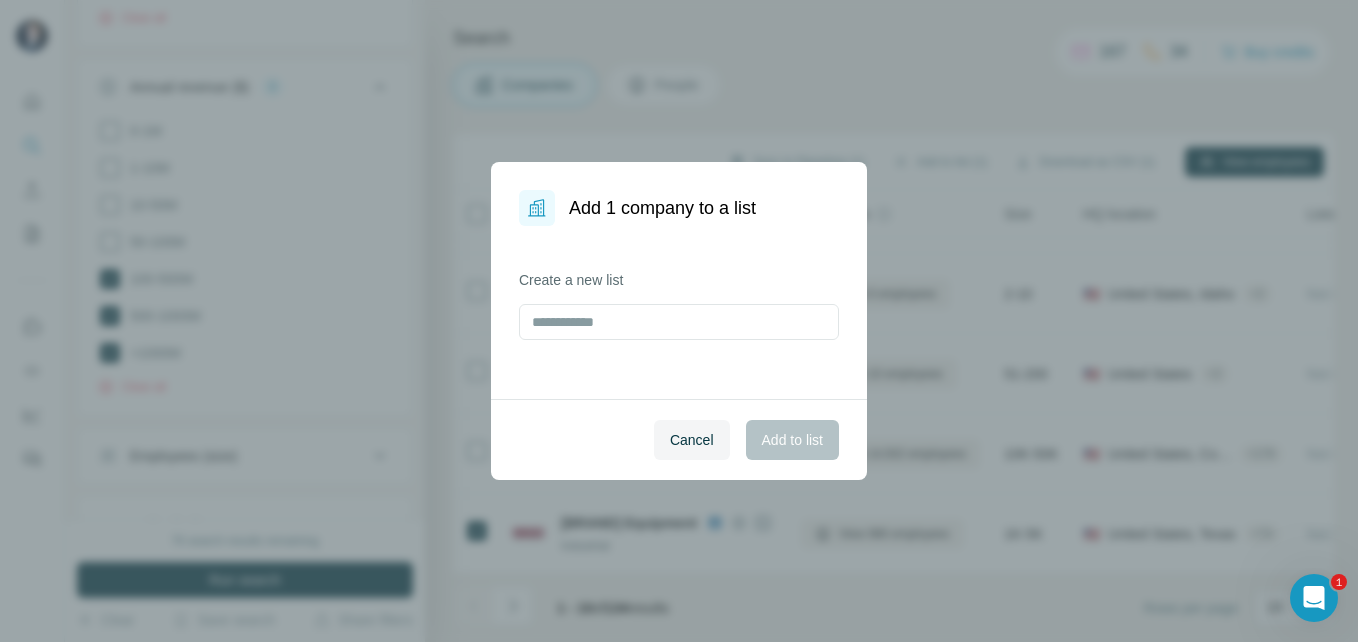 click on "Add 1 company to a list Create a new list Cancel Add to list" at bounding box center [679, 321] 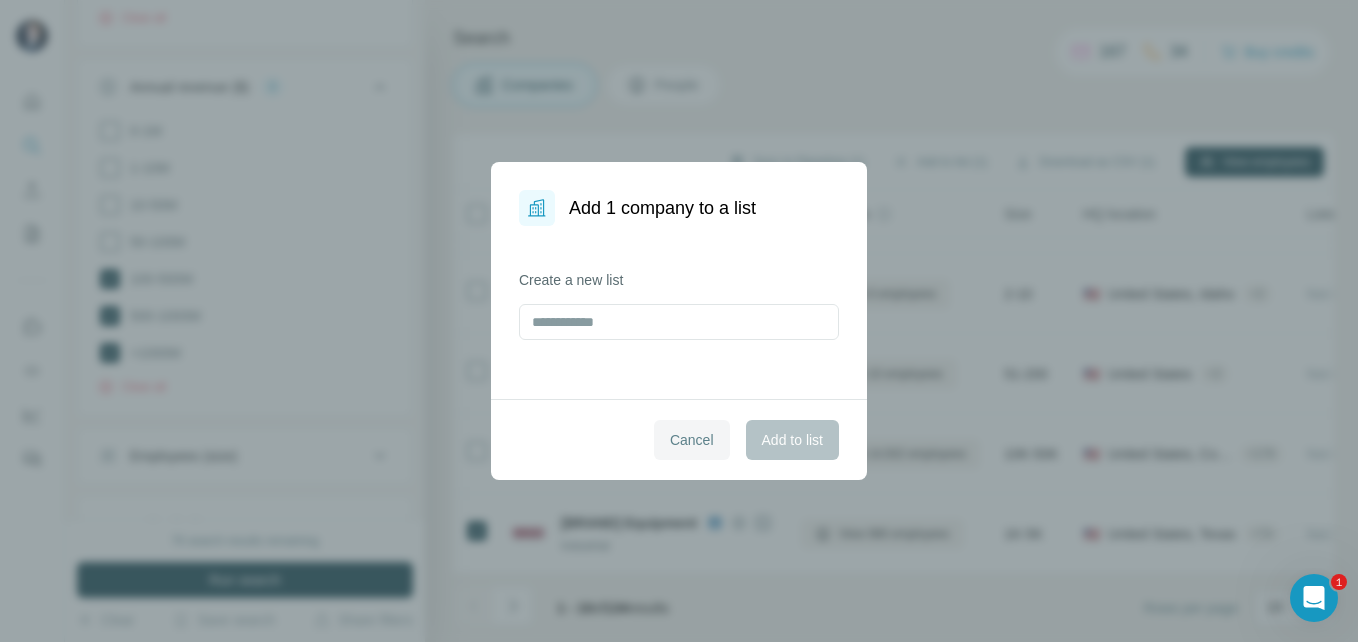 click on "Cancel" at bounding box center [692, 440] 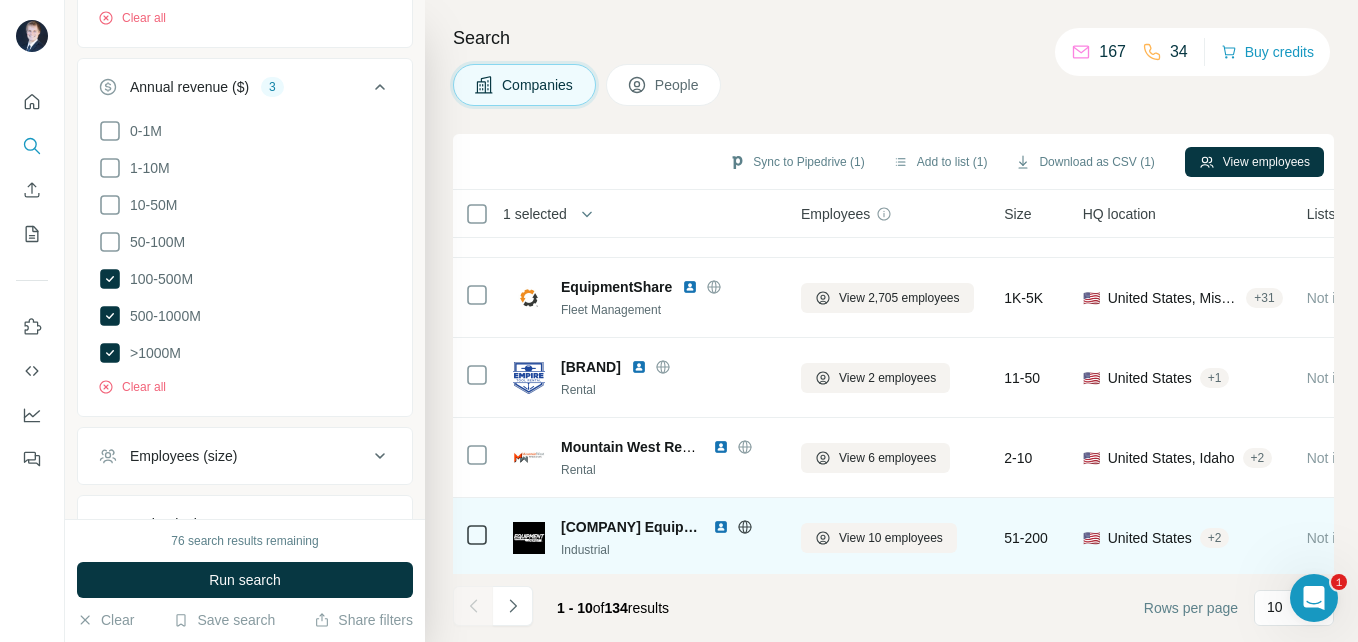 scroll, scrollTop: 298, scrollLeft: 0, axis: vertical 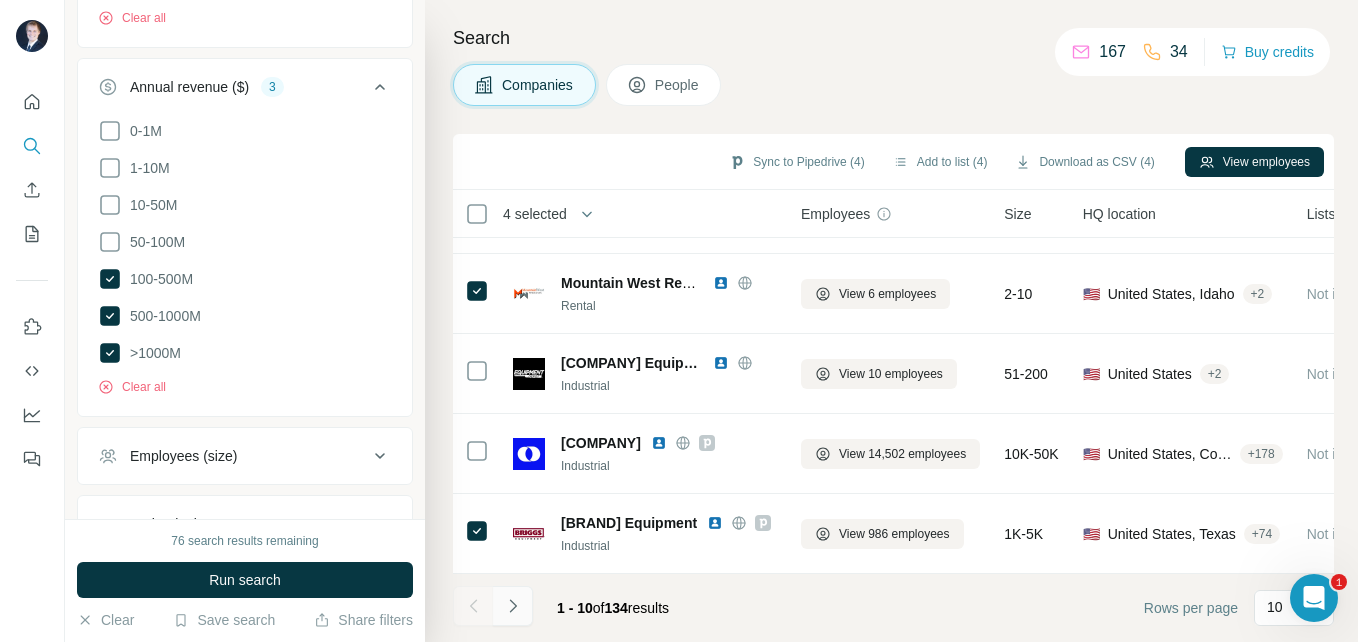 click 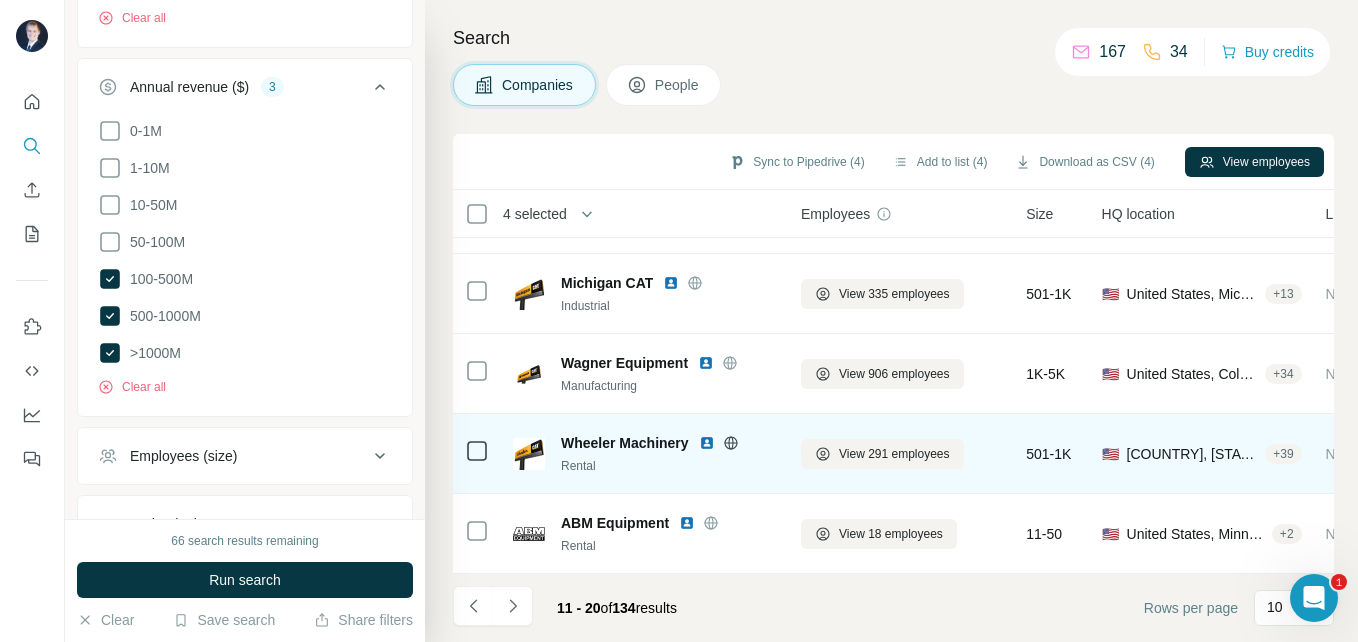 scroll, scrollTop: 474, scrollLeft: 0, axis: vertical 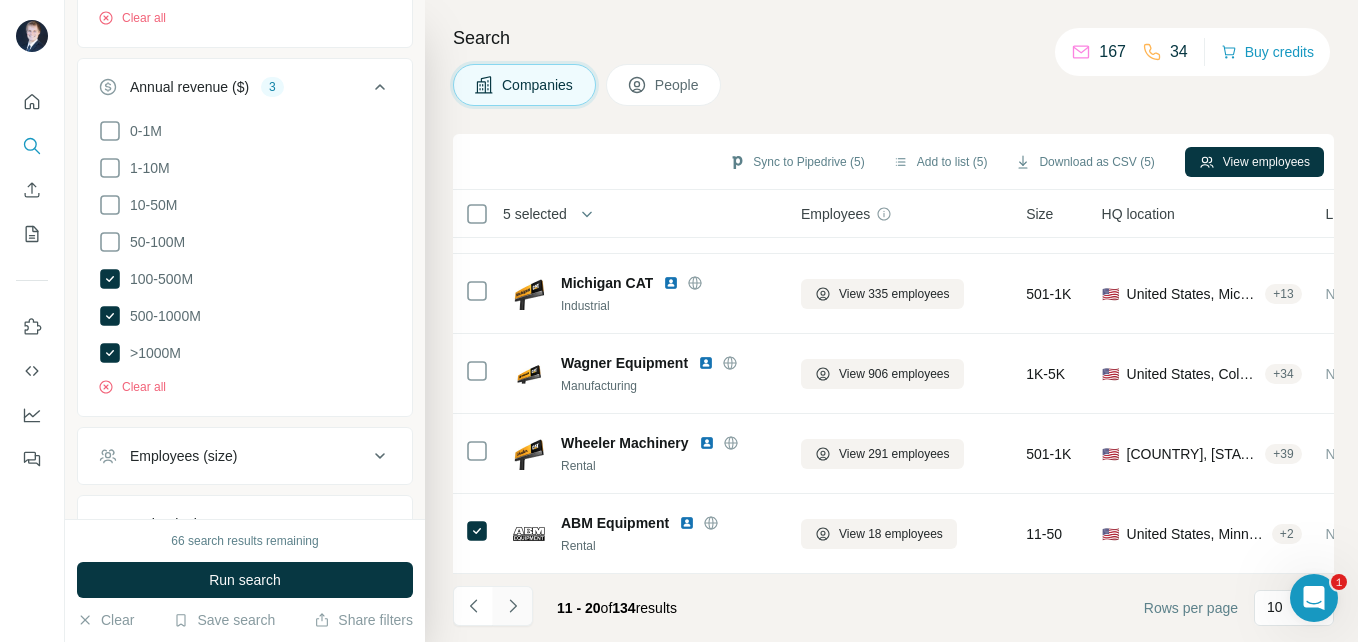 click 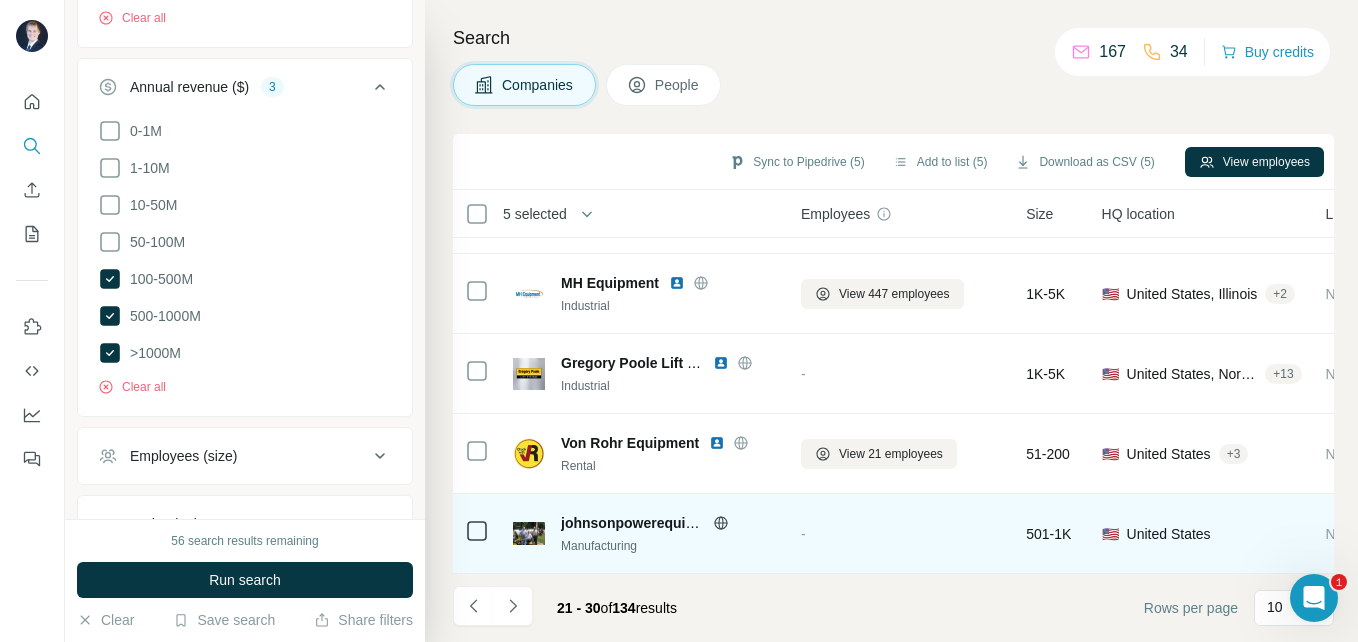 scroll, scrollTop: 470, scrollLeft: 1, axis: both 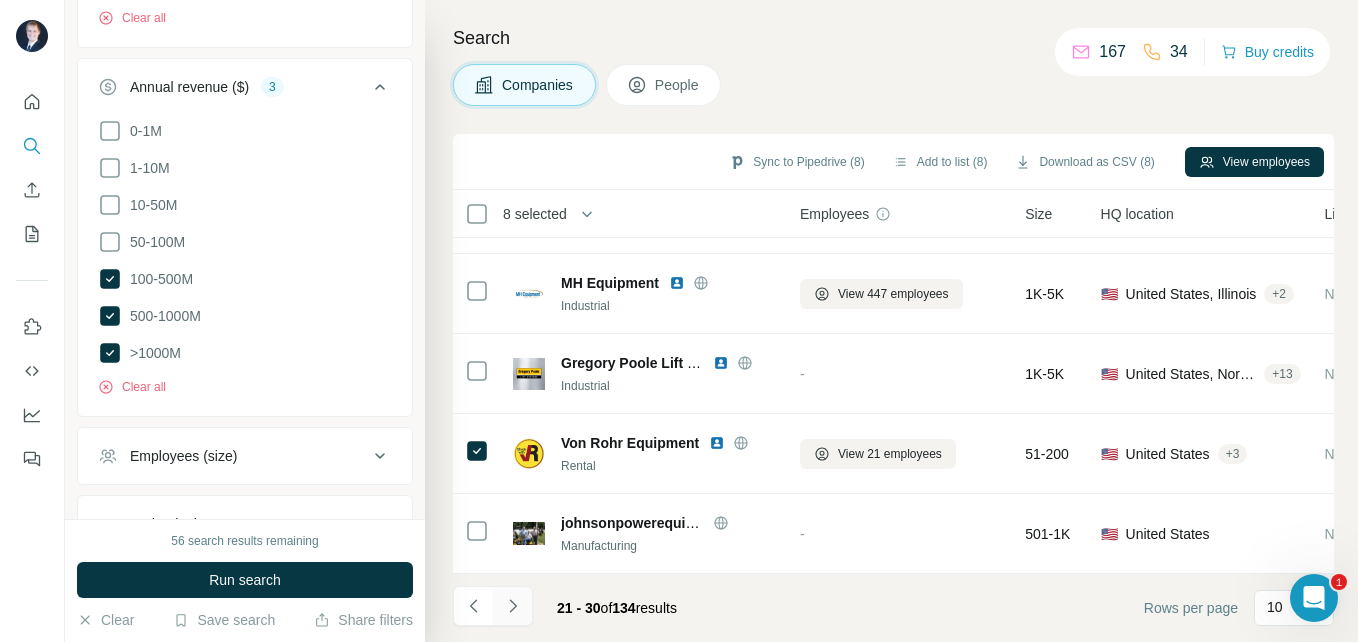 click 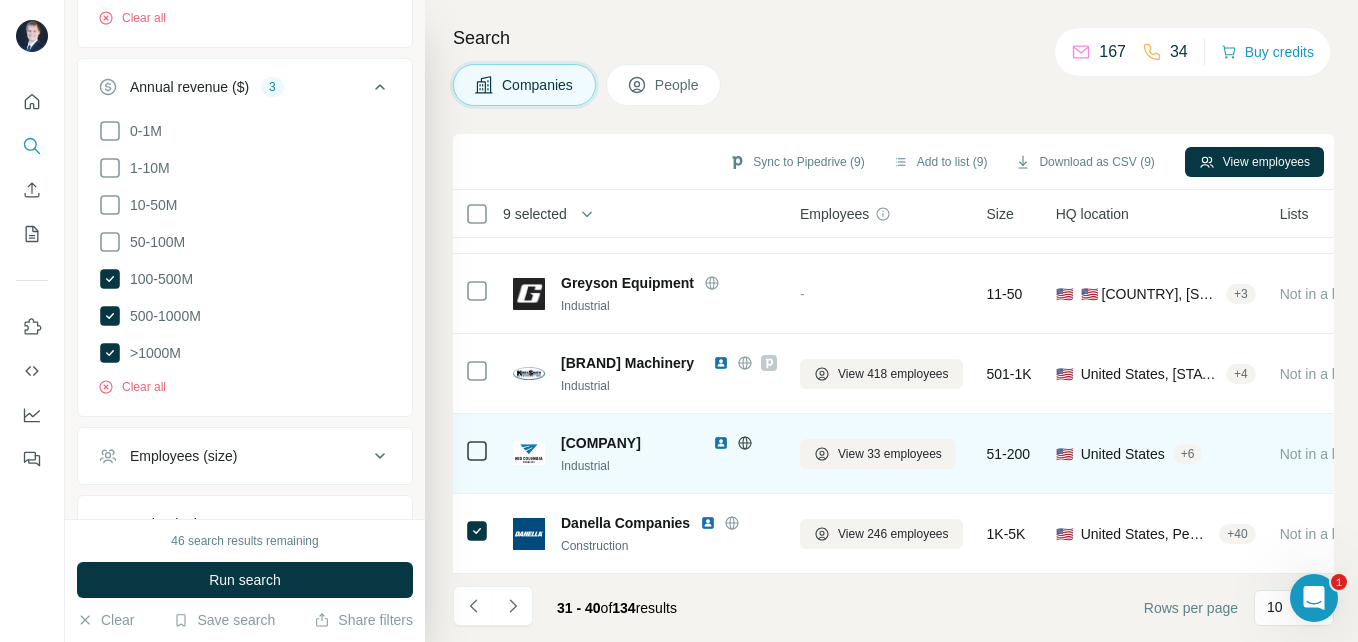 scroll, scrollTop: 474, scrollLeft: 1, axis: both 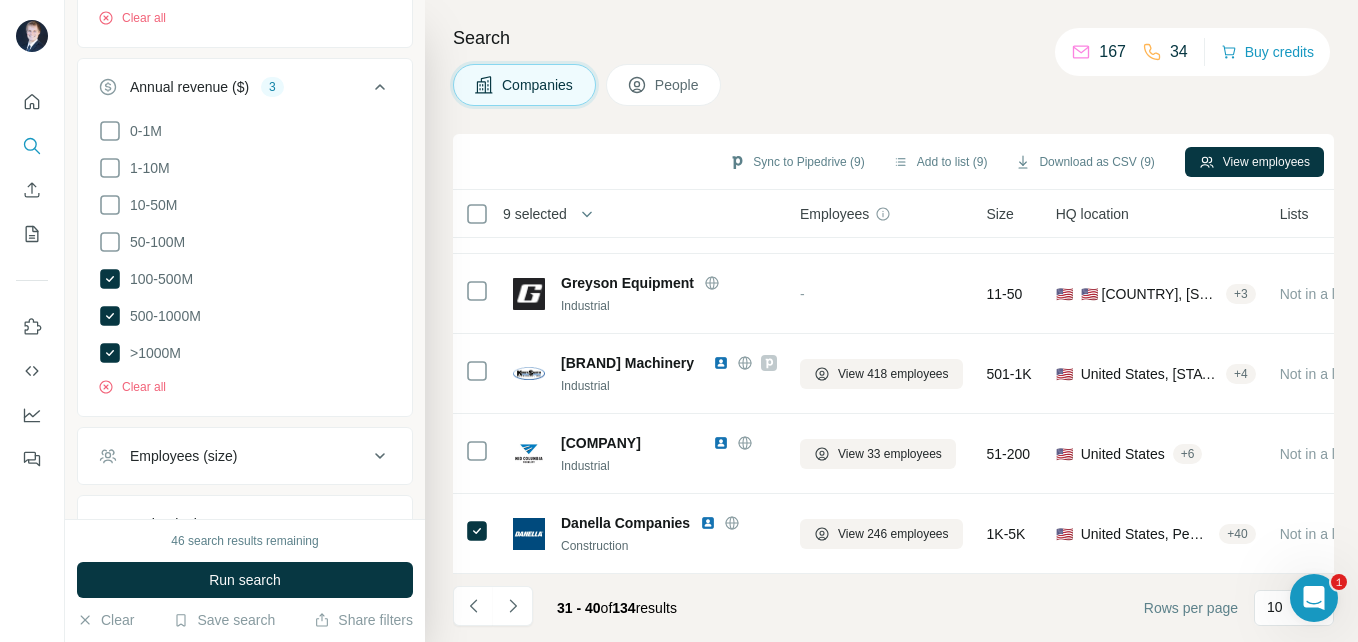 click 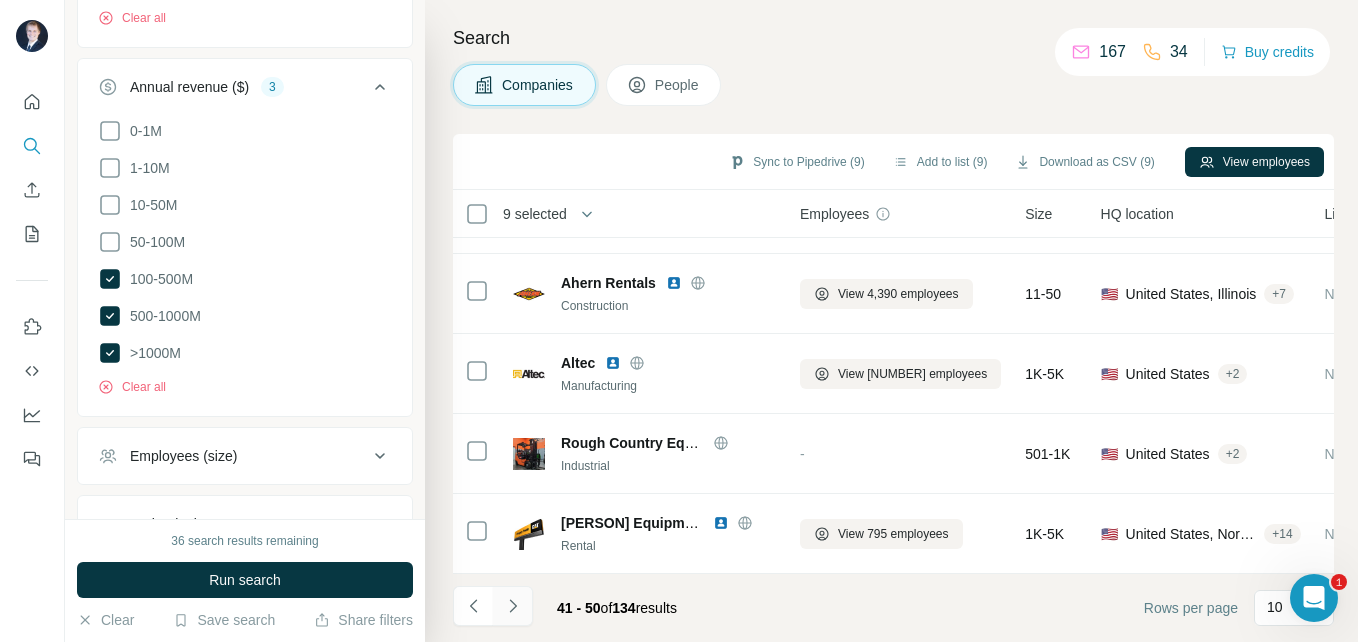 click 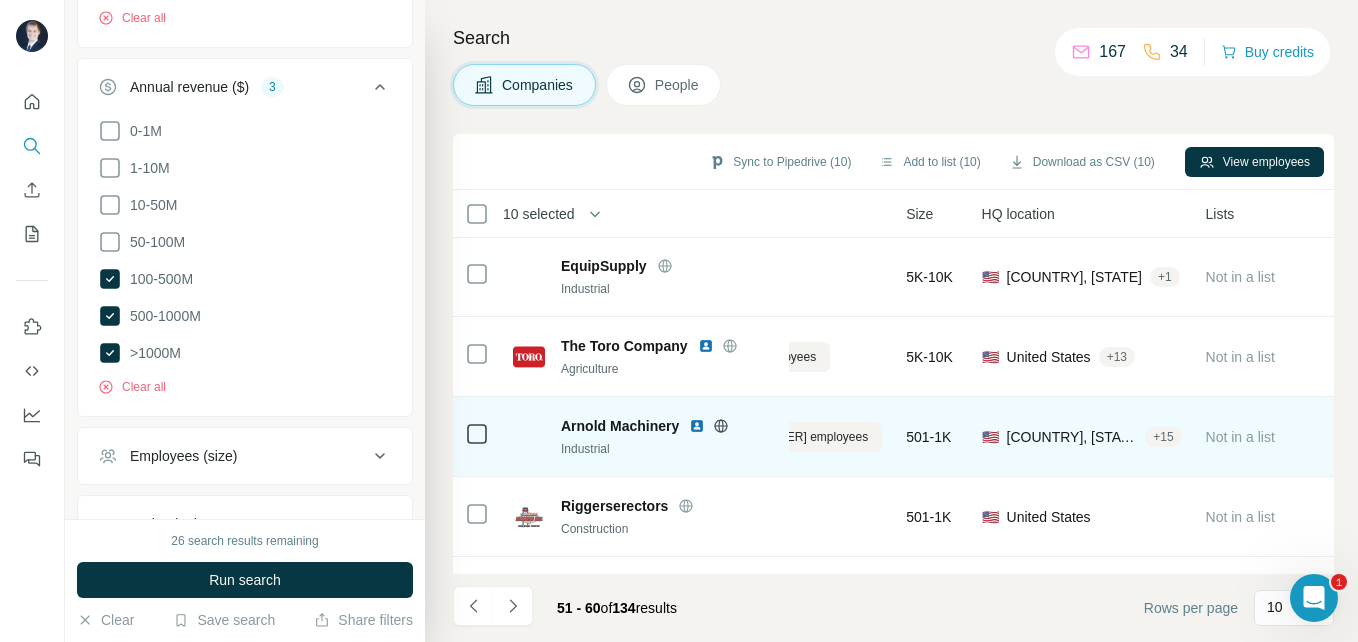 scroll, scrollTop: 1, scrollLeft: 0, axis: vertical 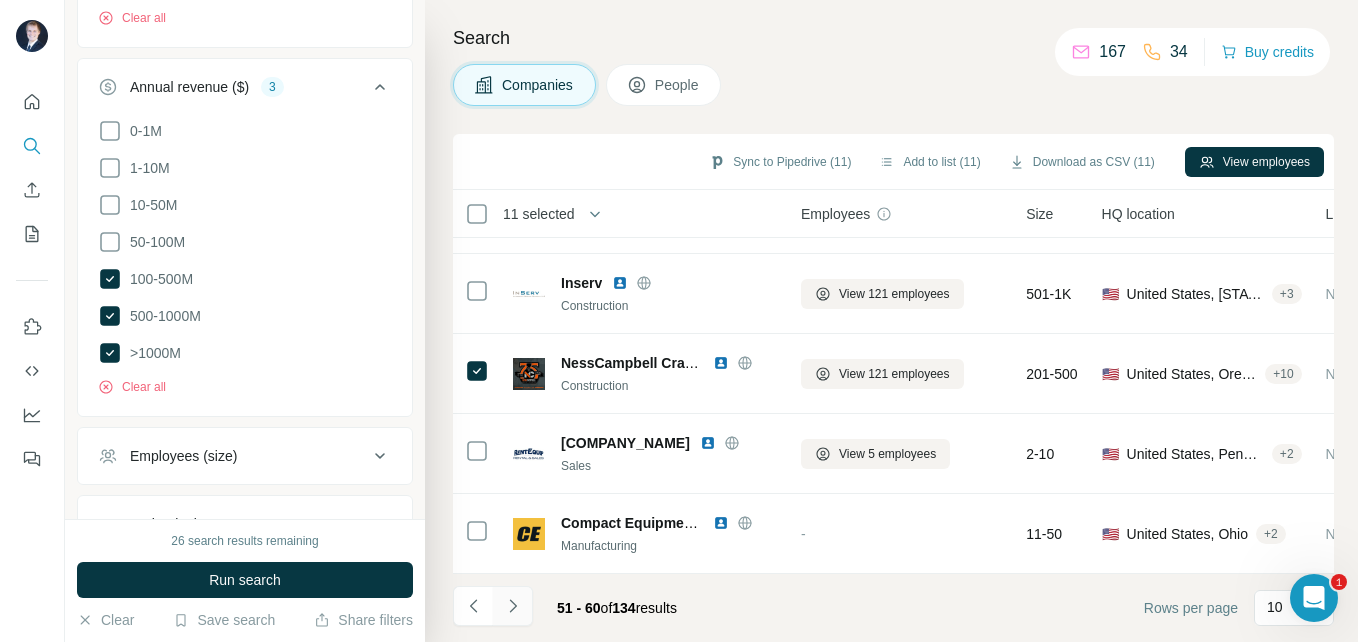 click 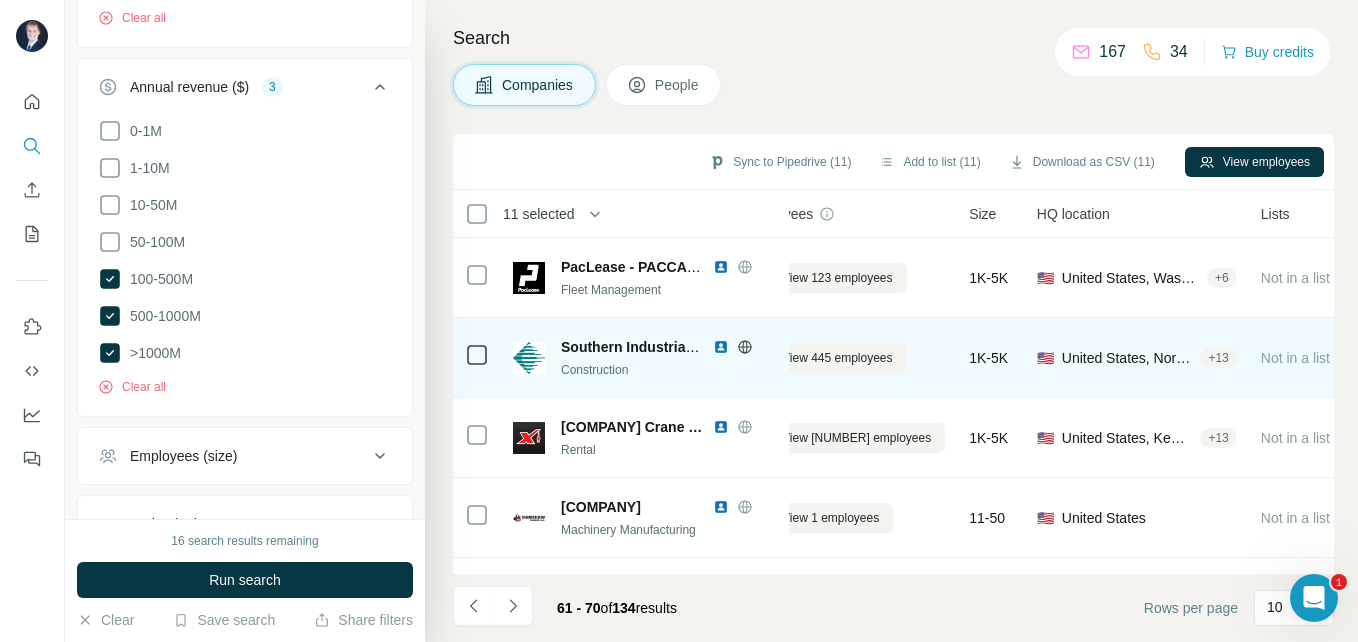 scroll, scrollTop: 0, scrollLeft: 44, axis: horizontal 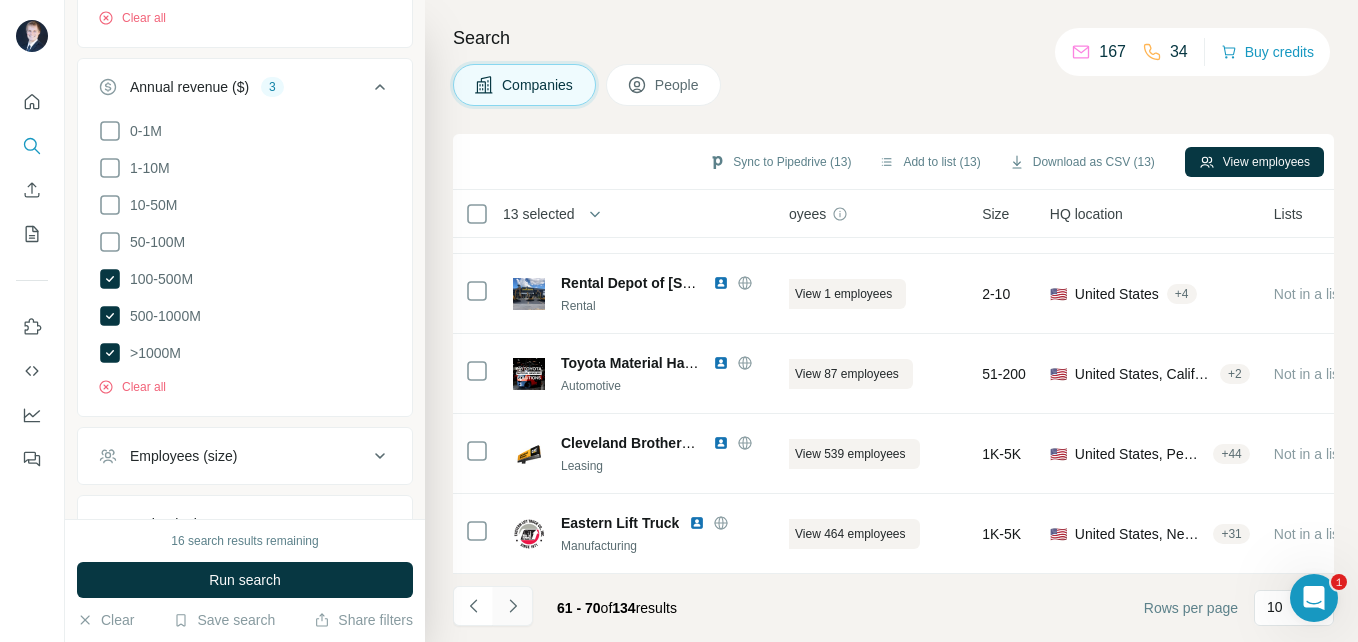 click 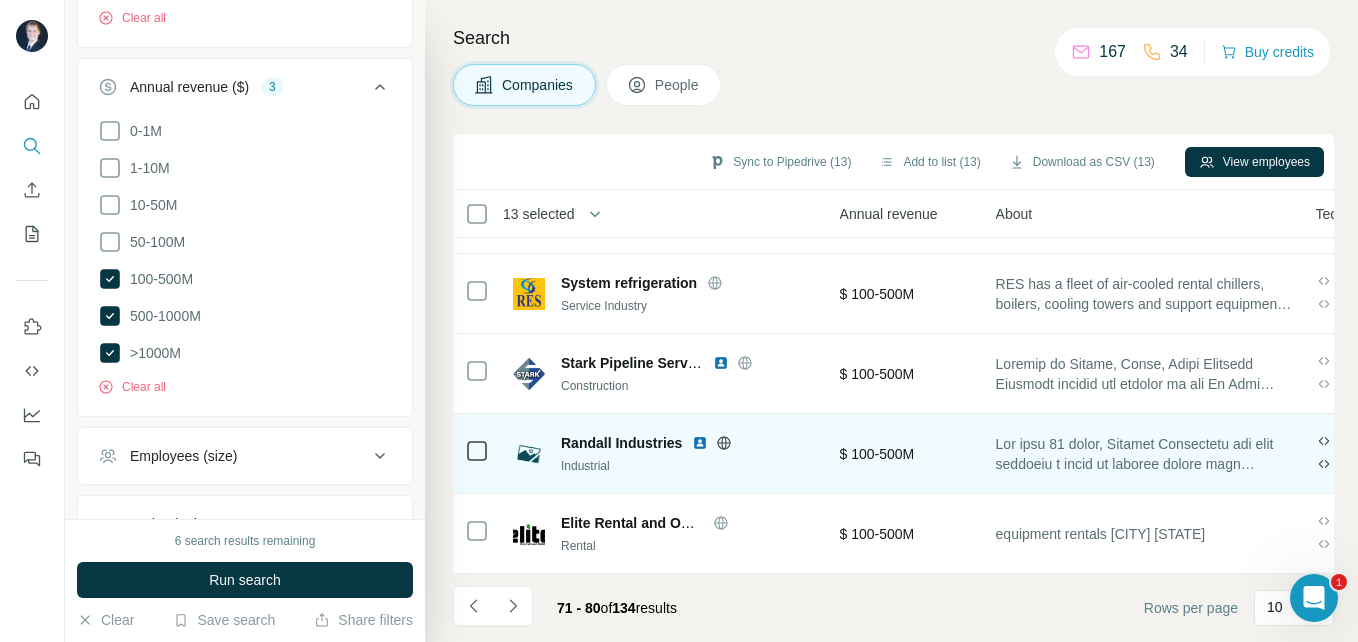 scroll, scrollTop: 474, scrollLeft: 645, axis: both 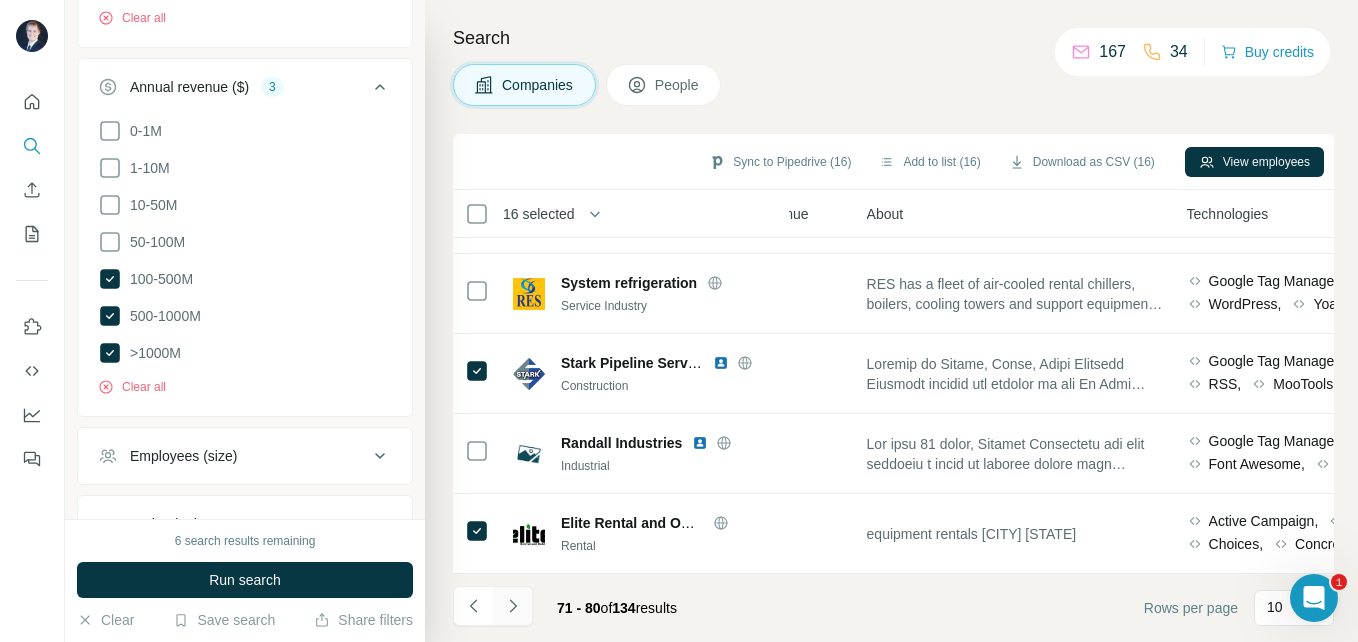 click 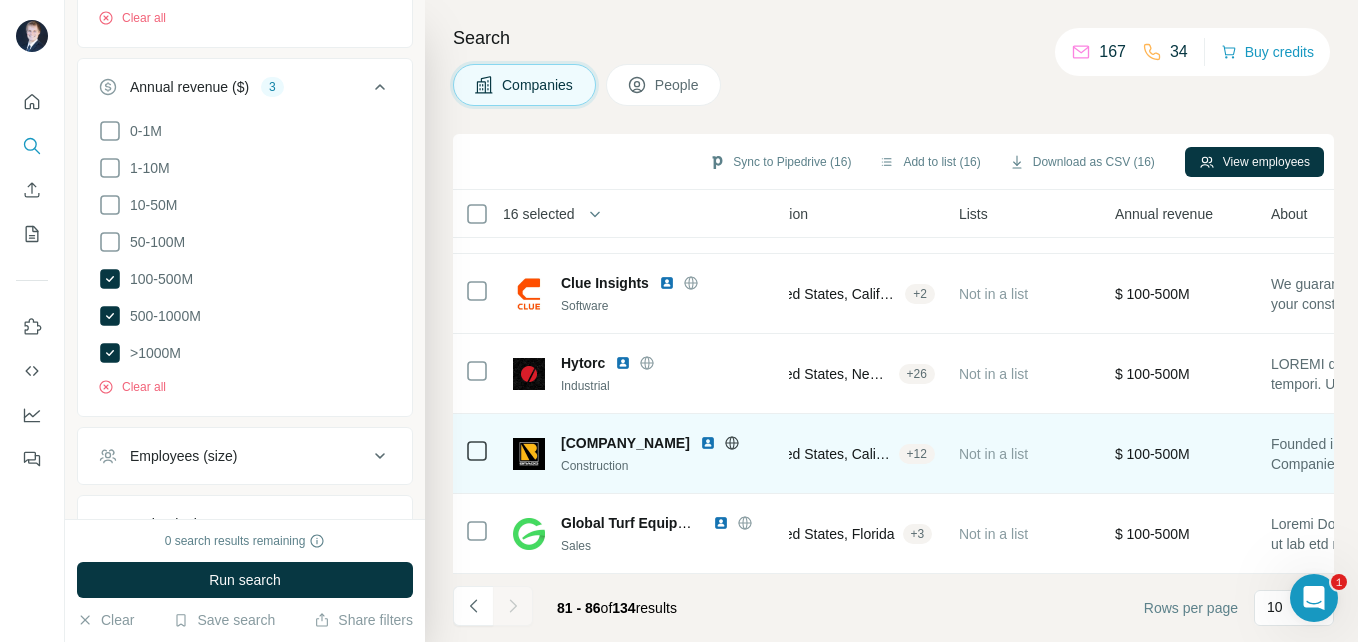 scroll, scrollTop: 154, scrollLeft: 252, axis: both 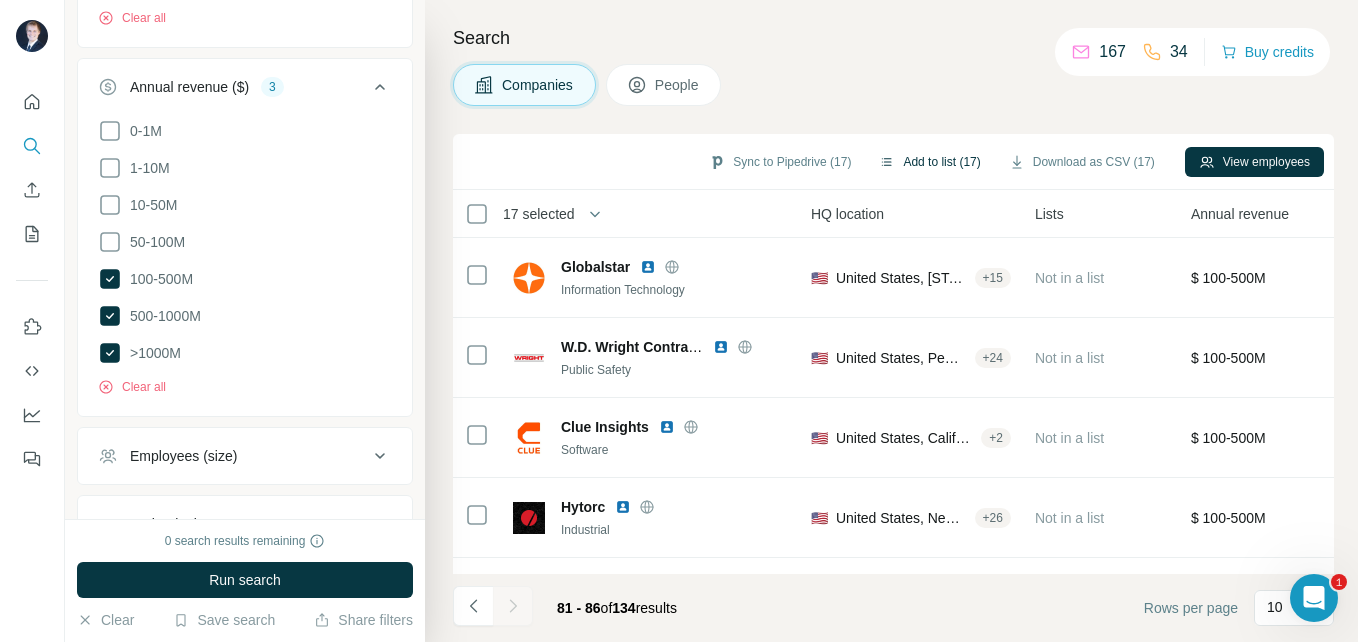 click on "Add to list (17)" at bounding box center (929, 162) 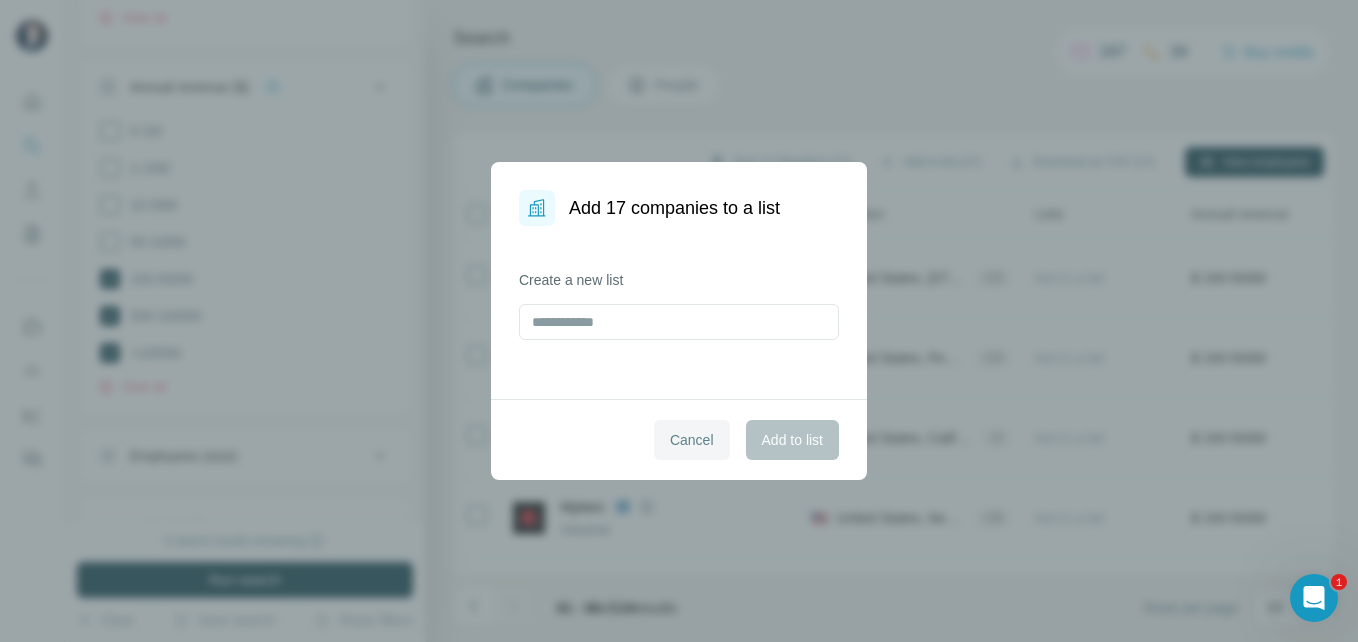 click on "Cancel" at bounding box center [692, 440] 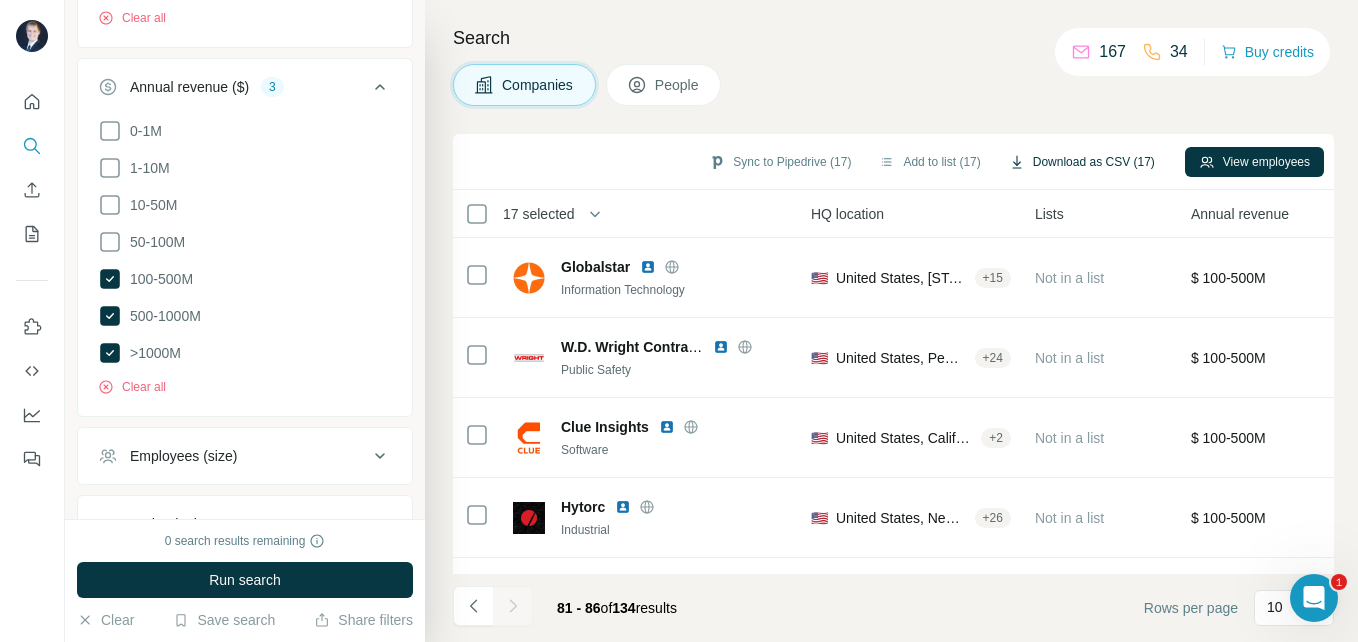 click on "Download as CSV (17)" at bounding box center [1082, 162] 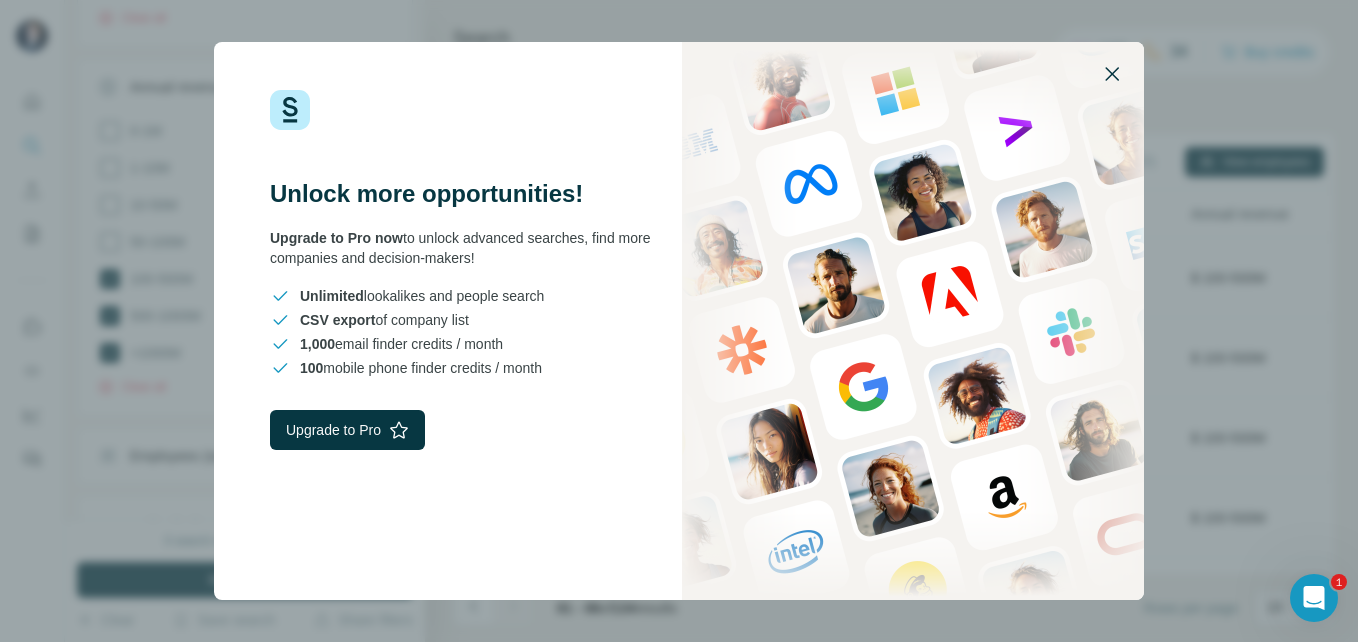 click 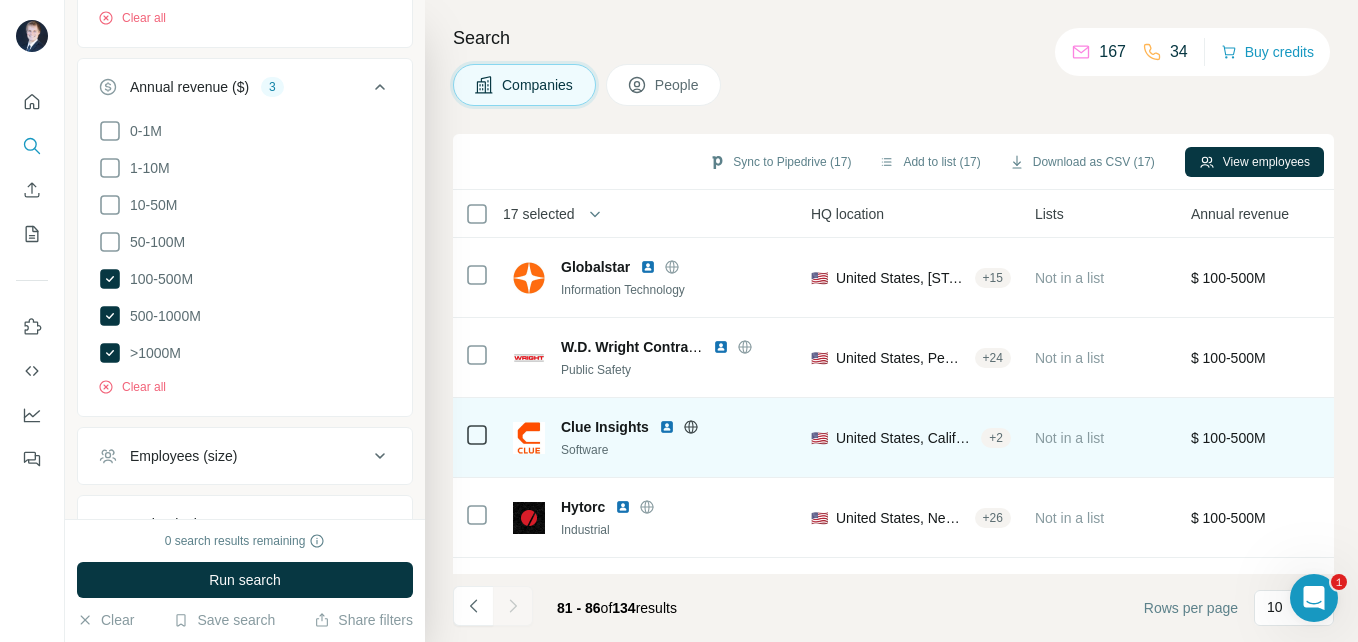 scroll, scrollTop: 154, scrollLeft: 252, axis: both 